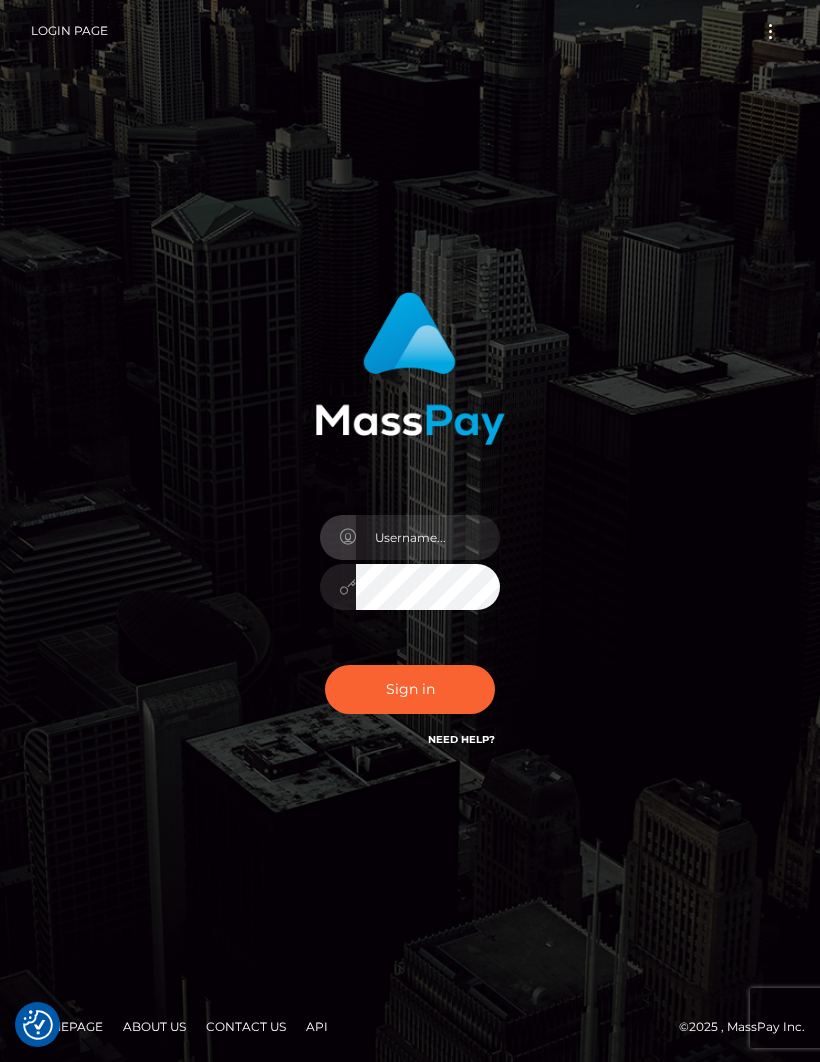 scroll, scrollTop: 0, scrollLeft: 0, axis: both 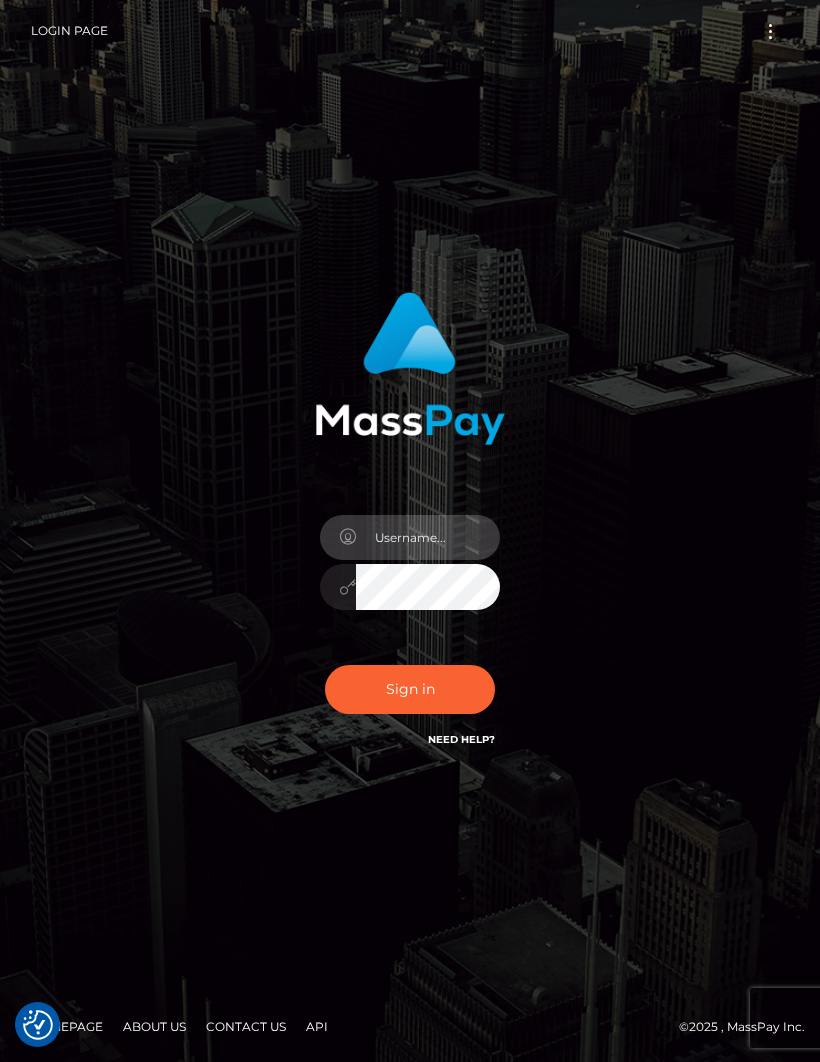 type on "[EMAIL]" 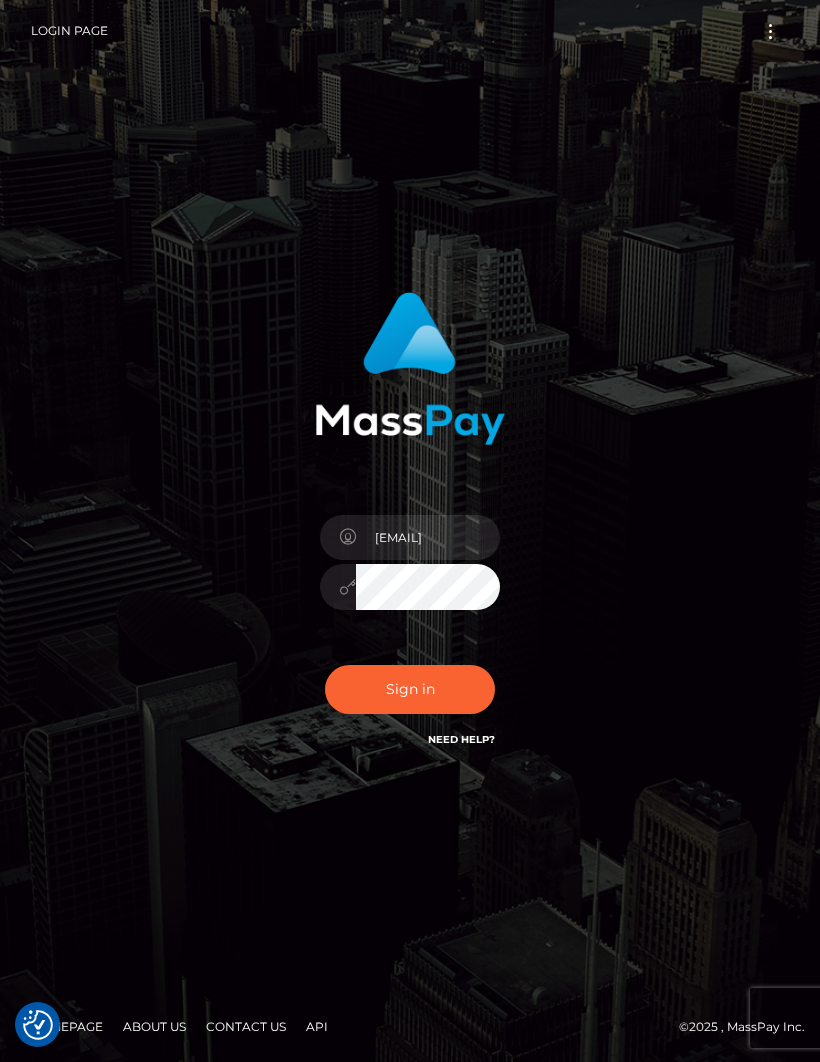 click on "Sign in" at bounding box center (410, 689) 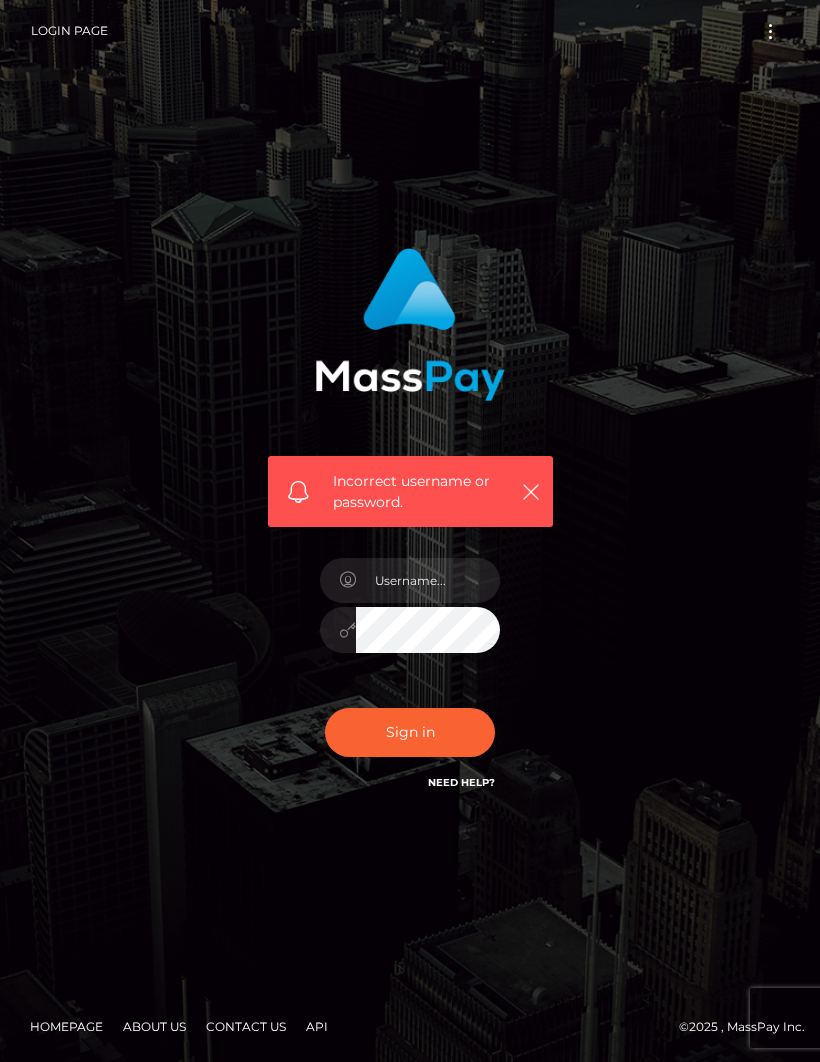 scroll, scrollTop: 0, scrollLeft: 0, axis: both 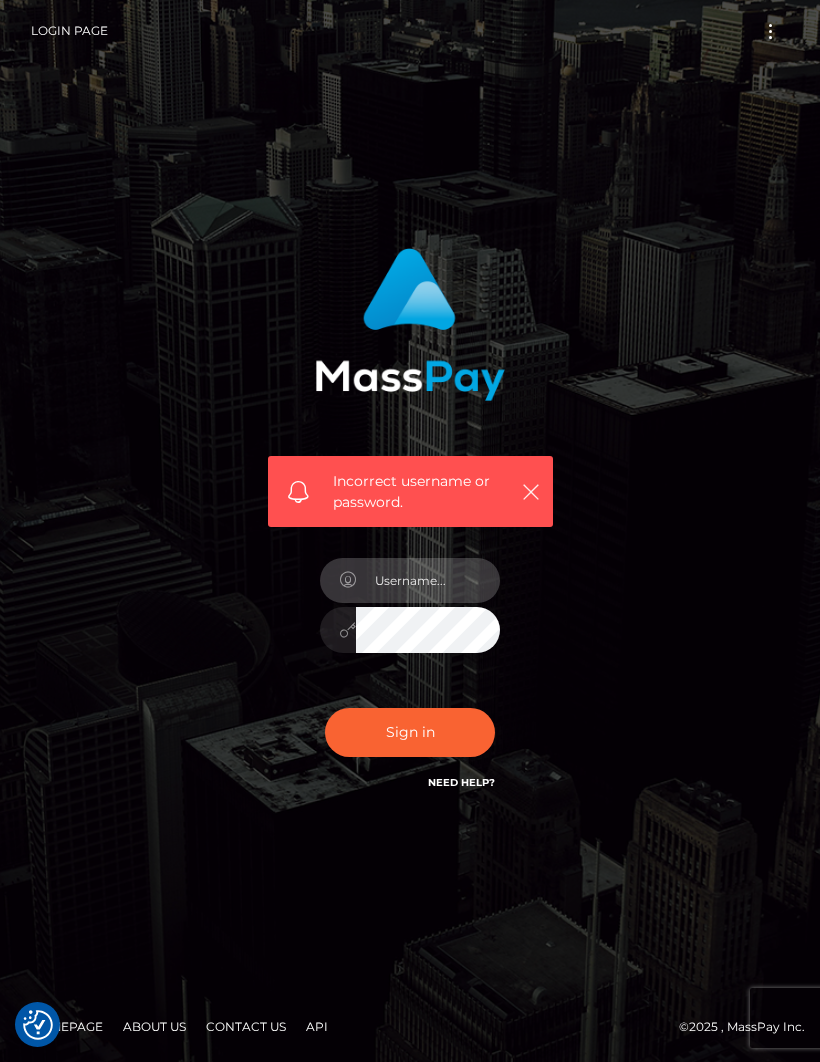 type on "[EMAIL]" 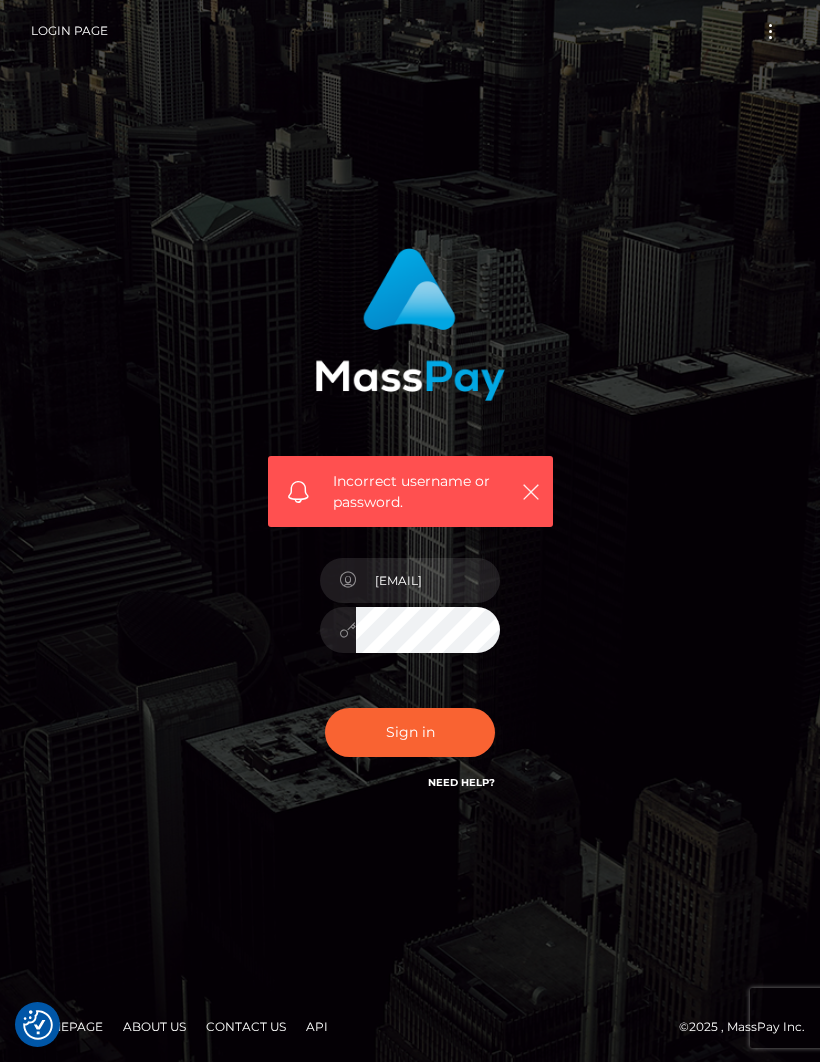 click on "Sign in" at bounding box center [410, 732] 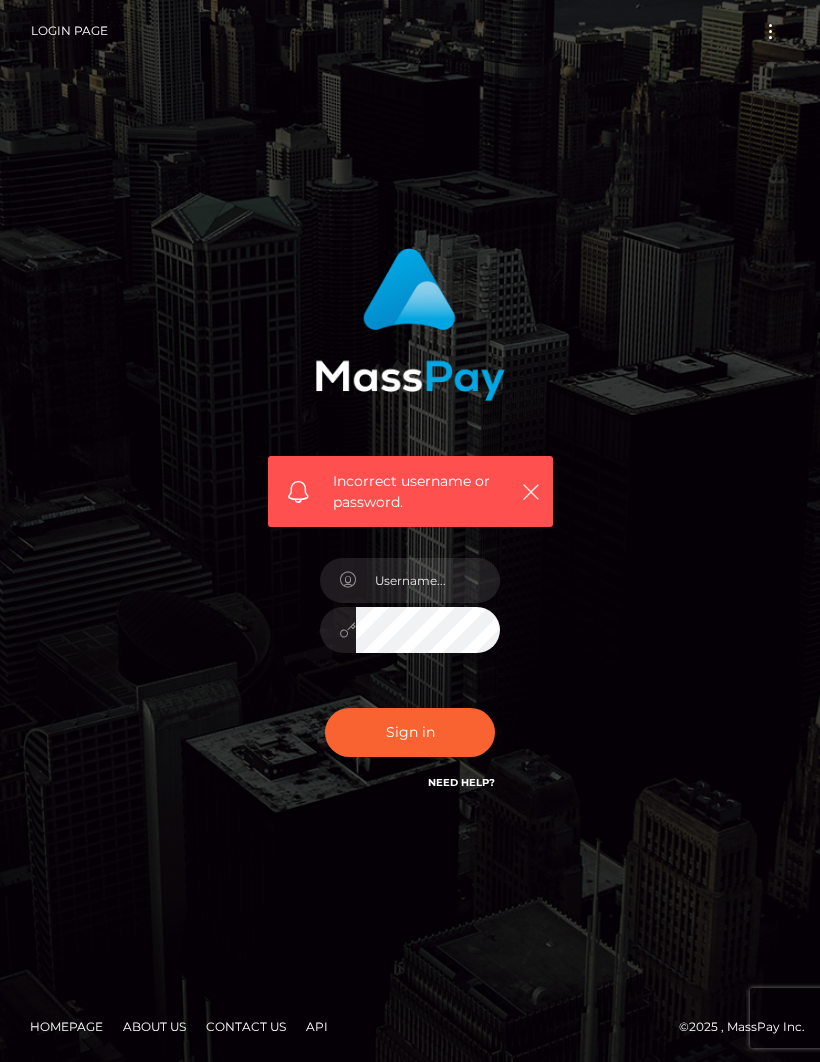scroll, scrollTop: 0, scrollLeft: 0, axis: both 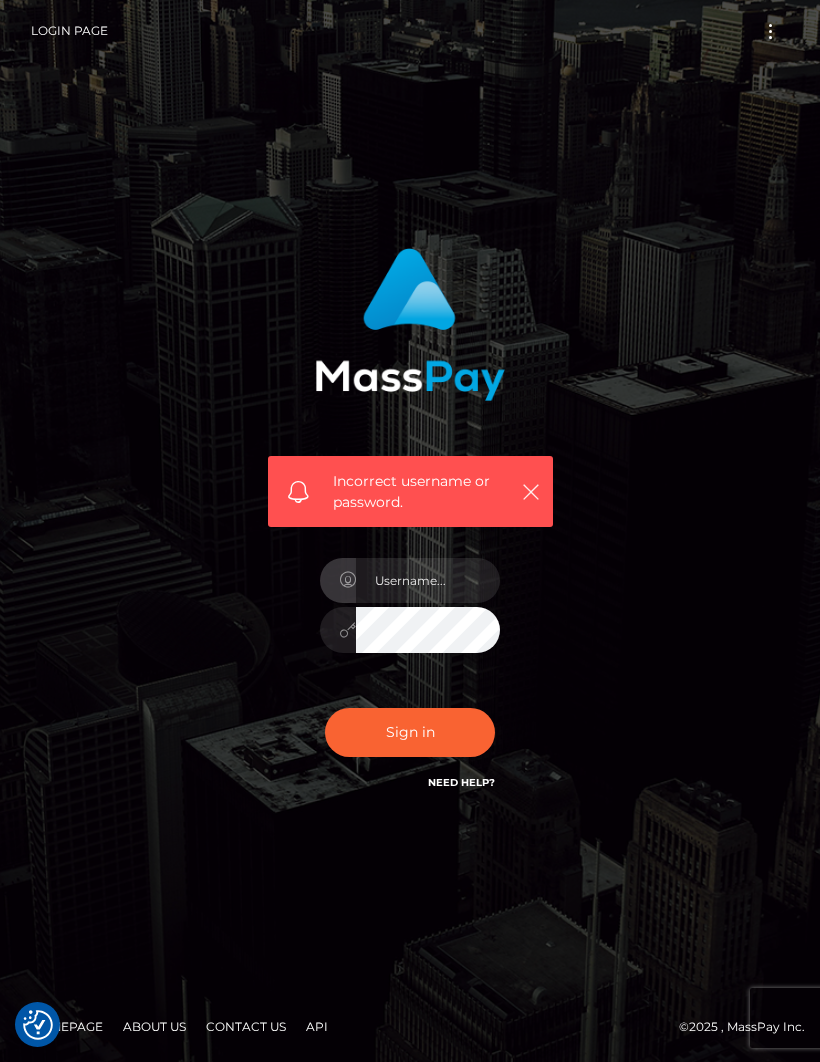 click on "Incorrect username or password." at bounding box center [410, 531] 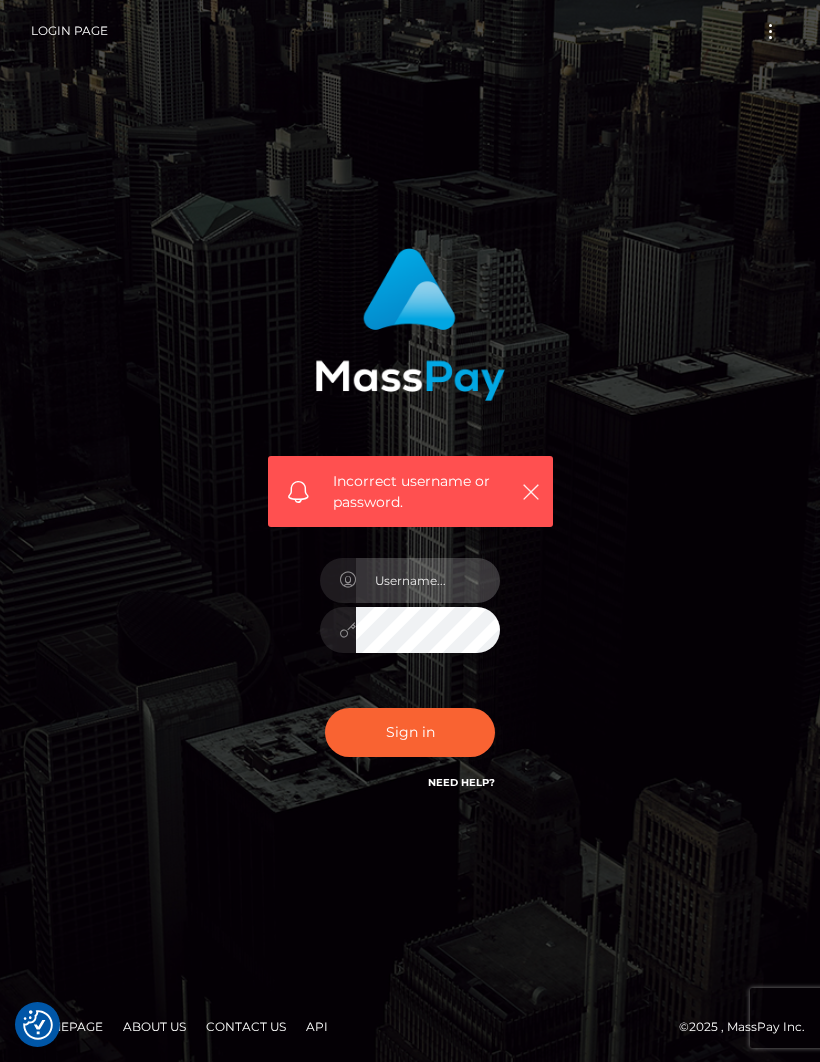 click at bounding box center (428, 580) 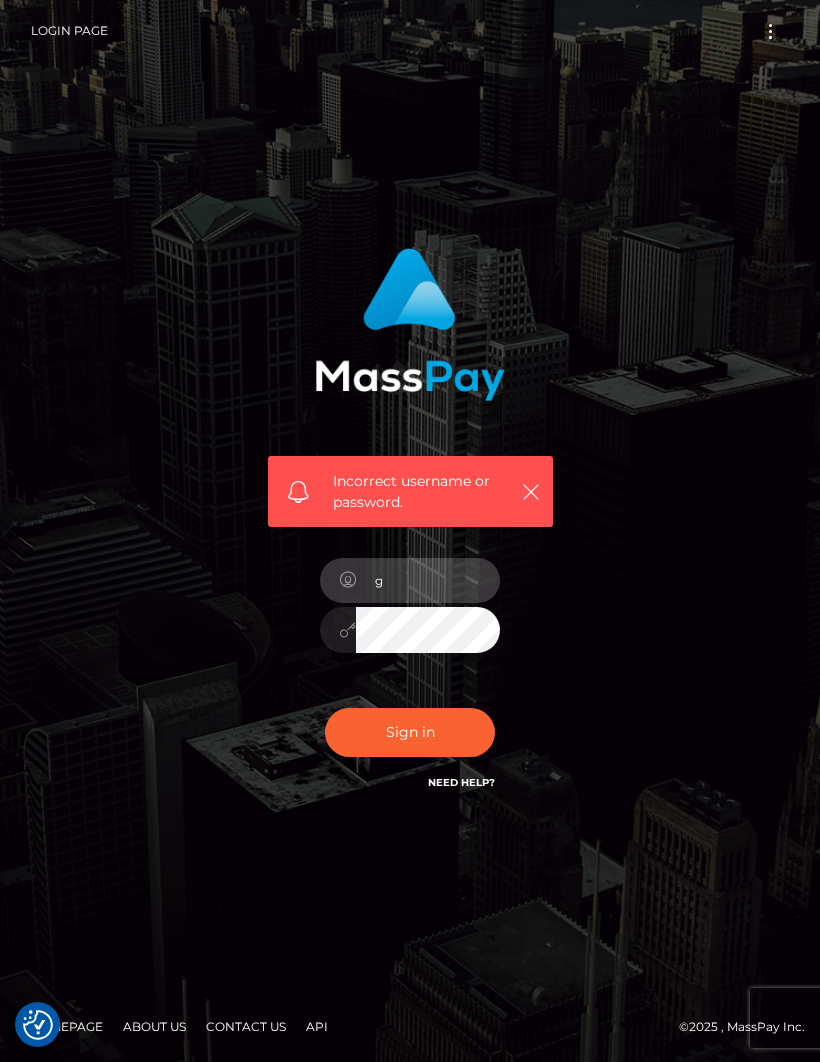 type on "gialoren@hotmail.com" 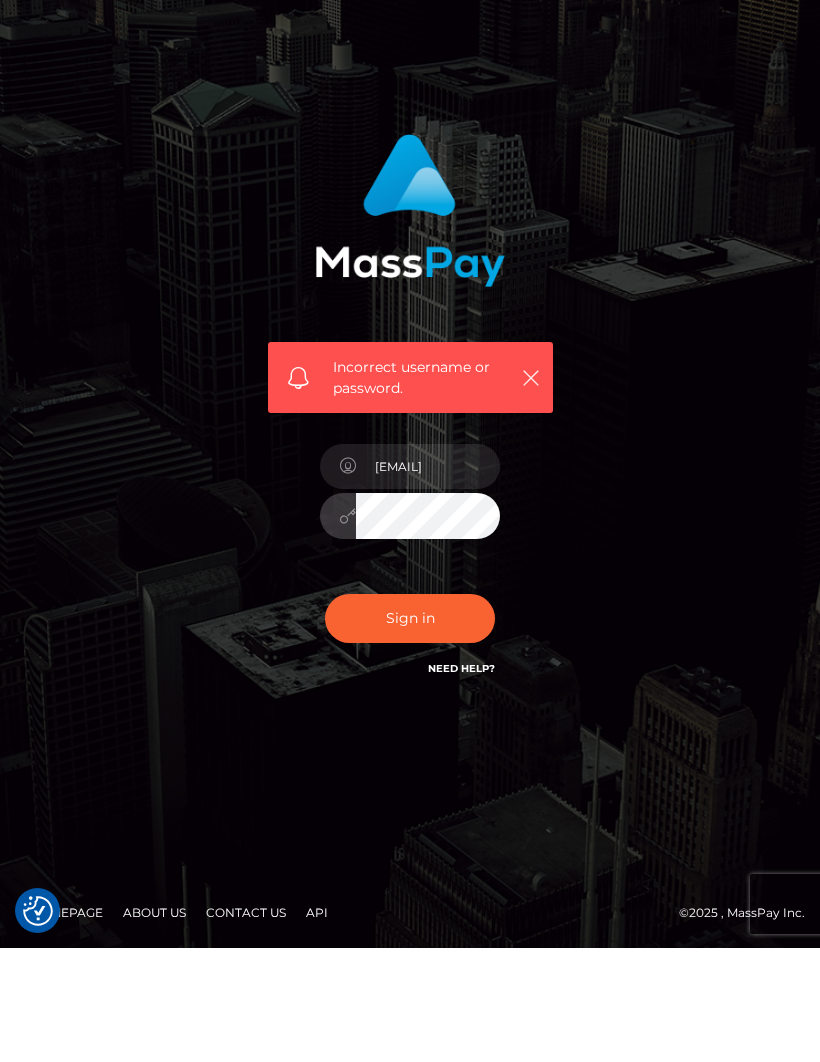 click on "Sign in" at bounding box center (410, 732) 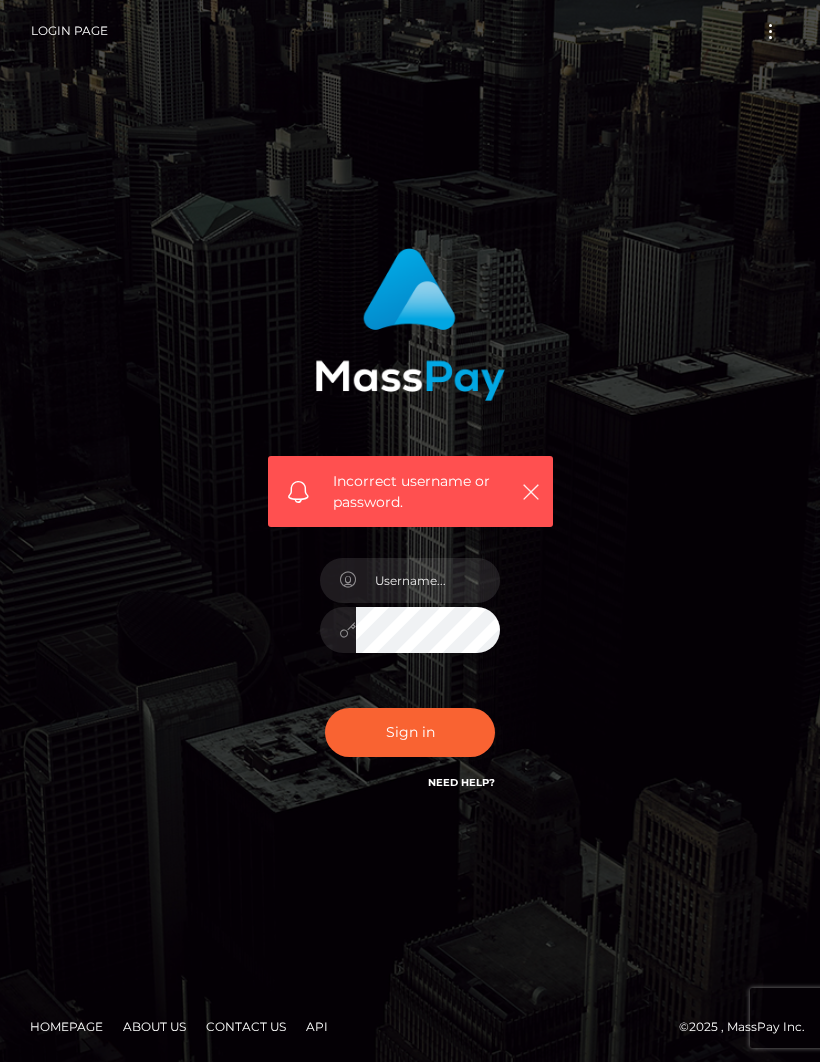 scroll, scrollTop: 0, scrollLeft: 0, axis: both 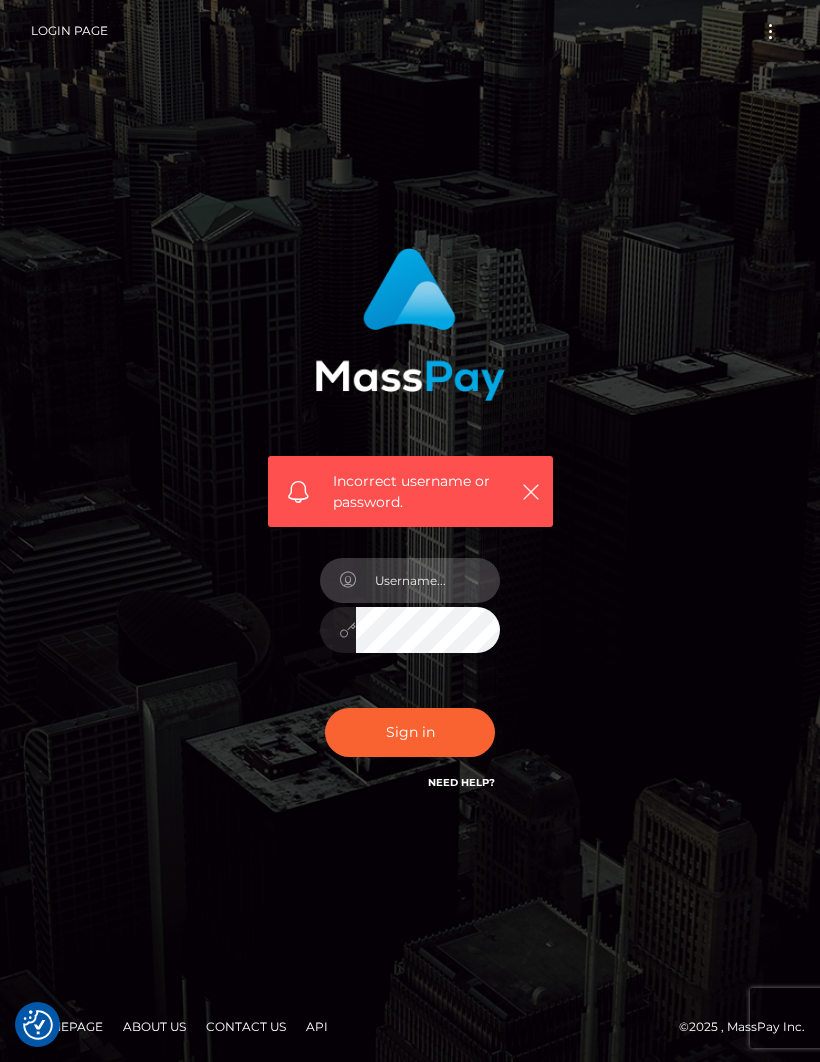 click at bounding box center [428, 580] 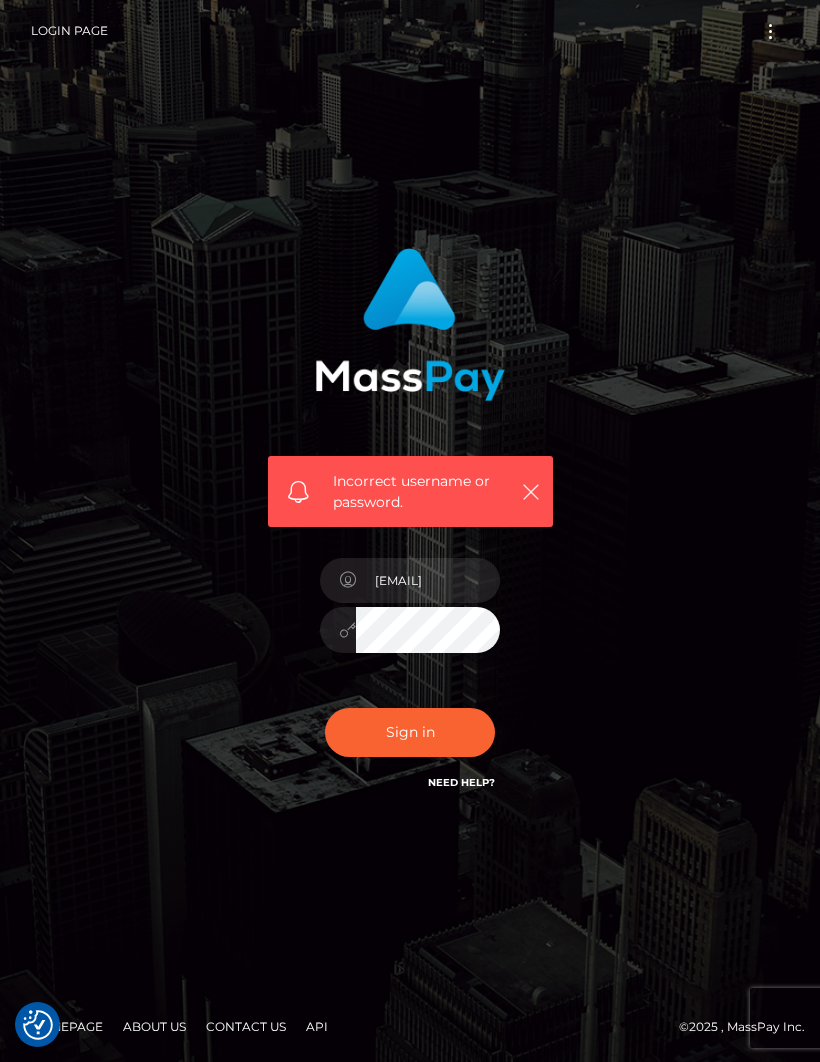 click on "Sign in" at bounding box center (410, 732) 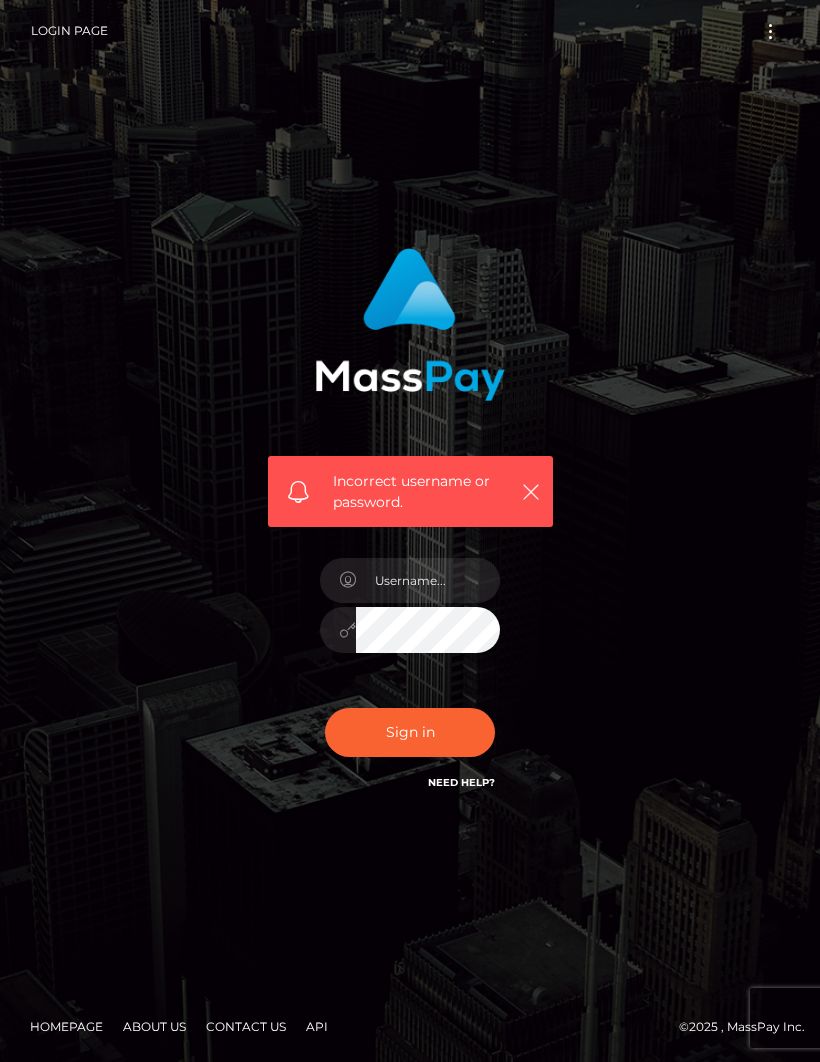 scroll, scrollTop: 0, scrollLeft: 0, axis: both 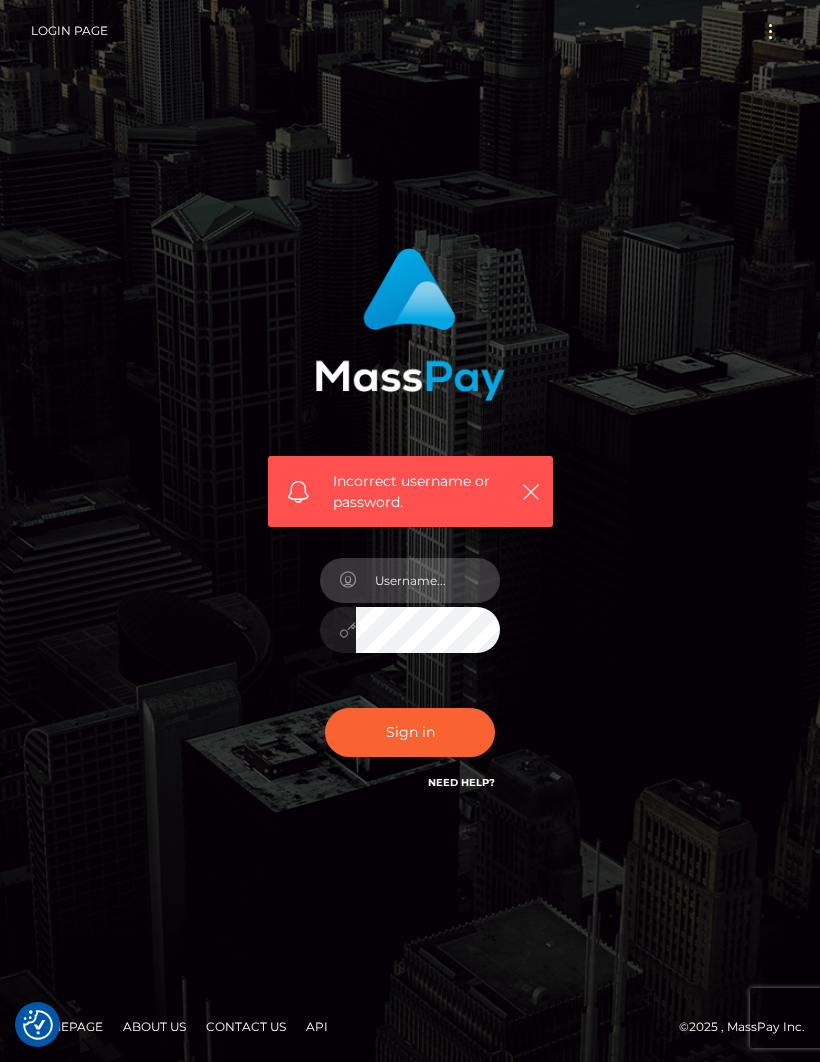 type on "gialoren@hotmail.com" 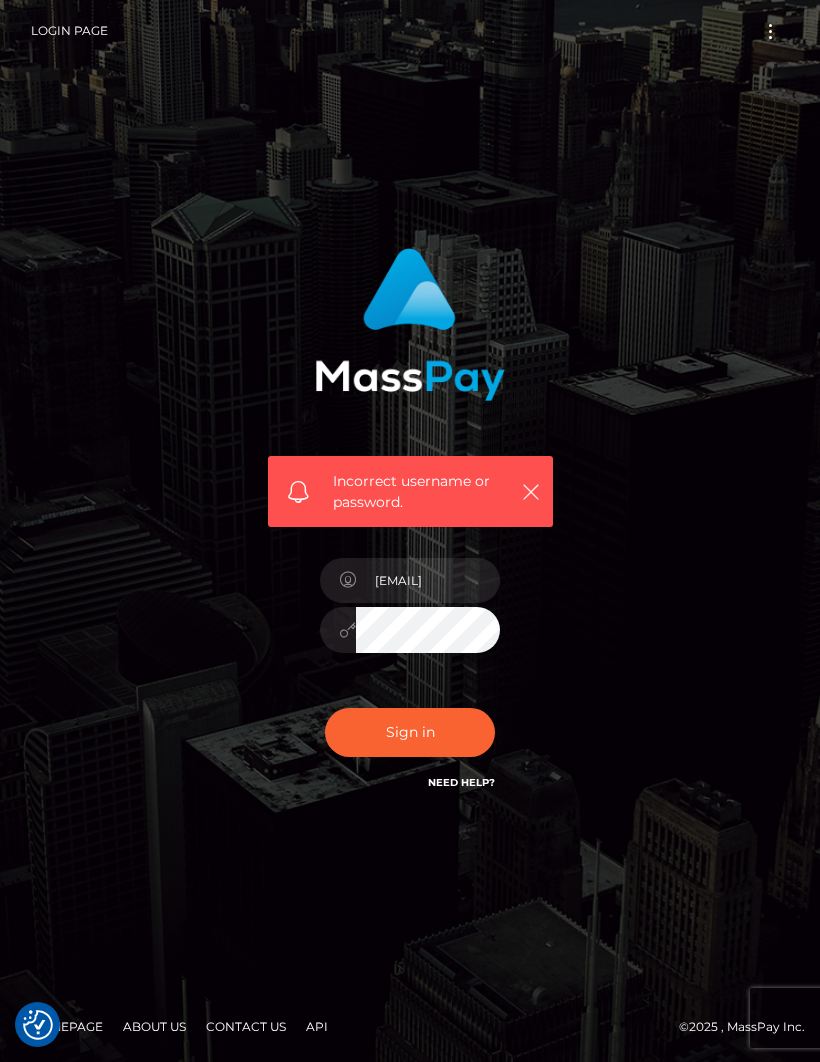click on "Sign in" at bounding box center [410, 732] 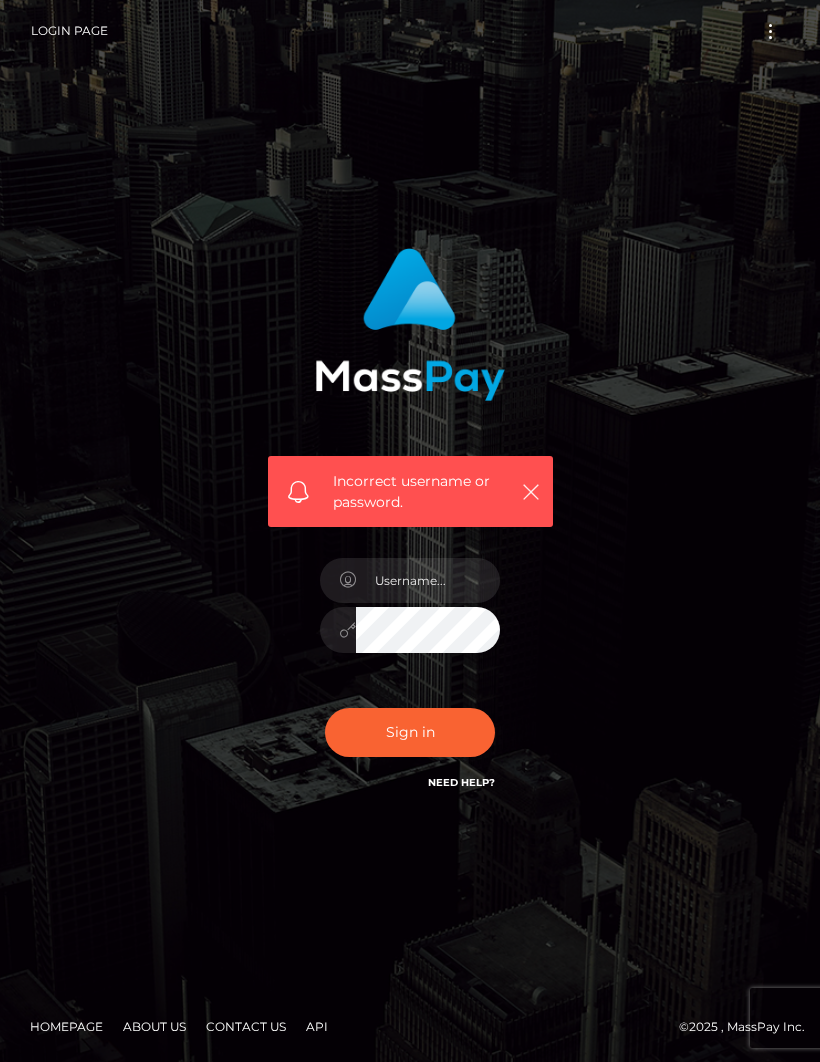 scroll, scrollTop: 0, scrollLeft: 0, axis: both 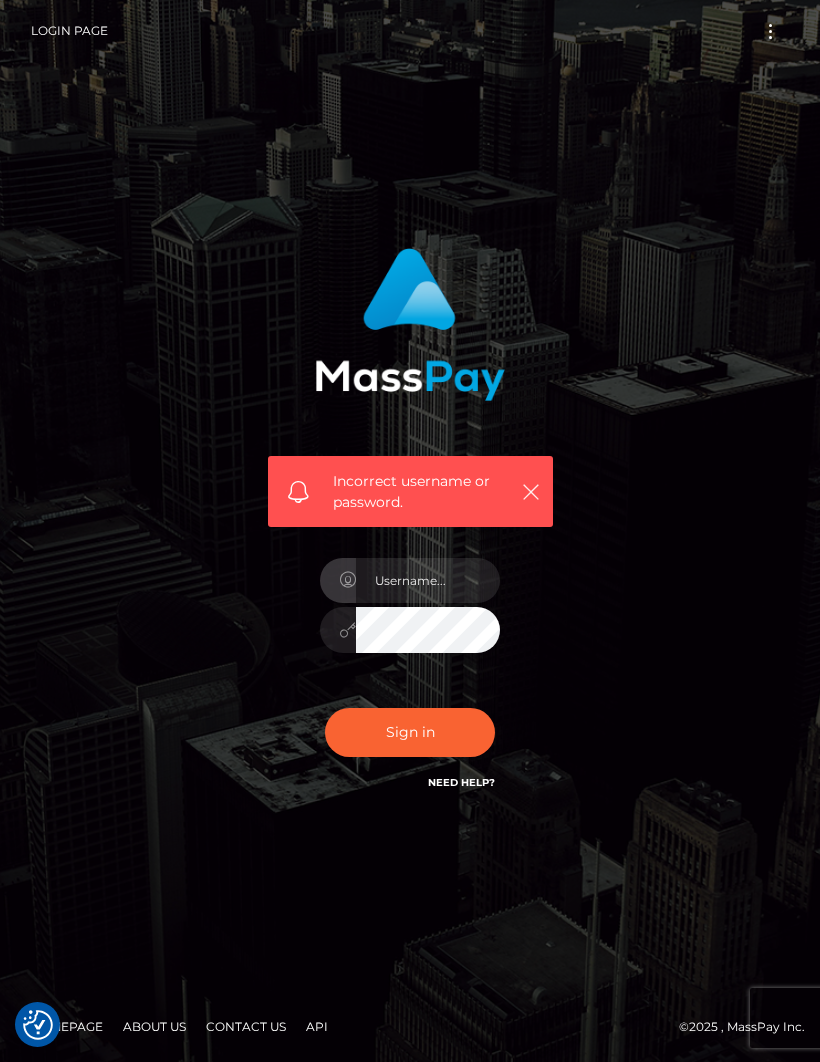 click on "Incorrect username or password." at bounding box center [410, 531] 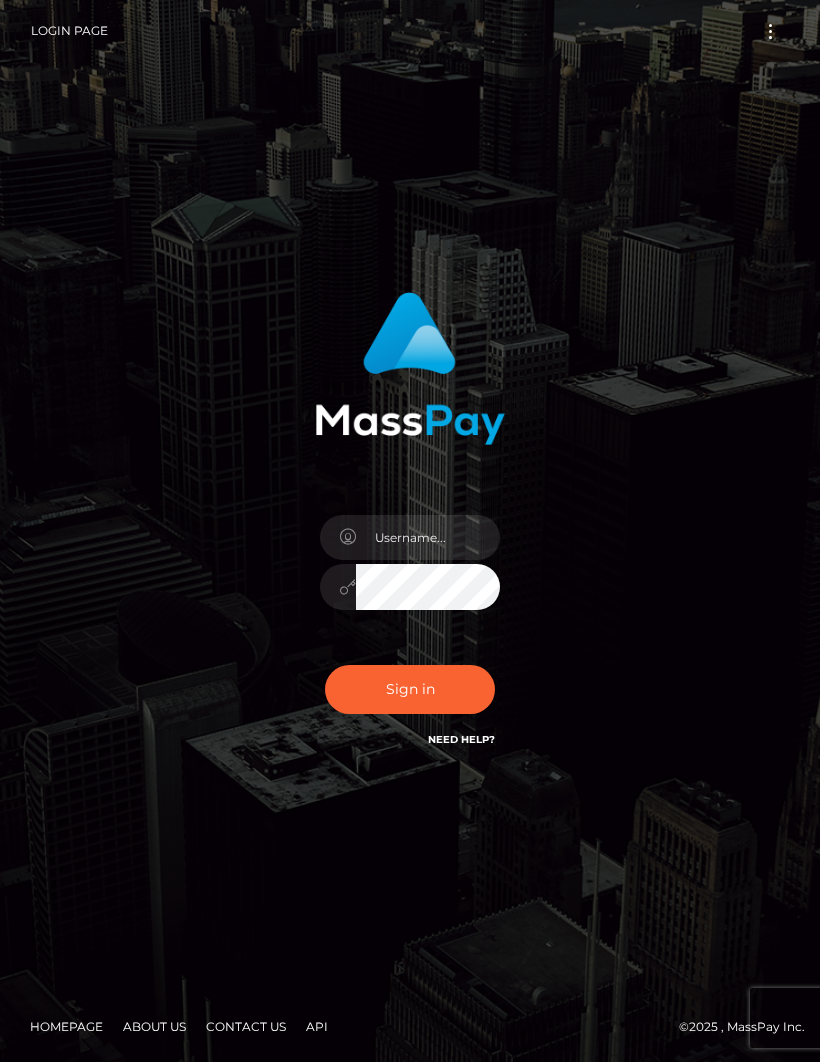 scroll, scrollTop: 0, scrollLeft: 0, axis: both 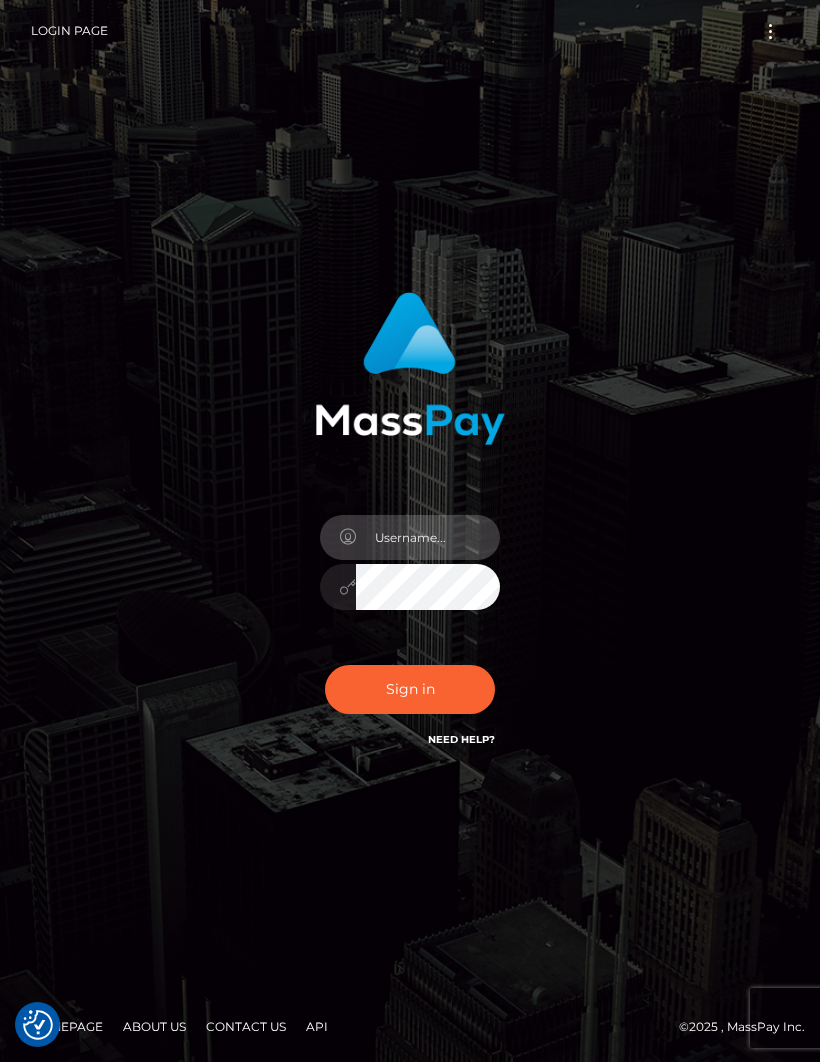 type on "gialoren@hotmail.com" 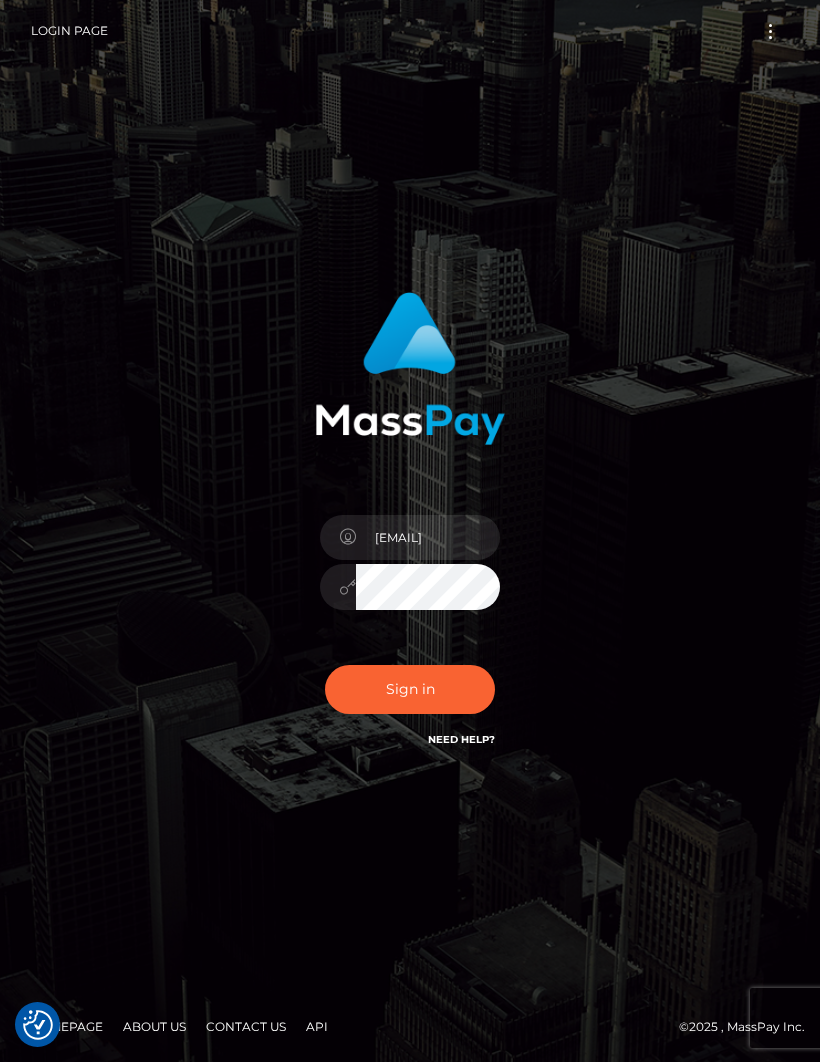 click on "Sign in" at bounding box center (410, 689) 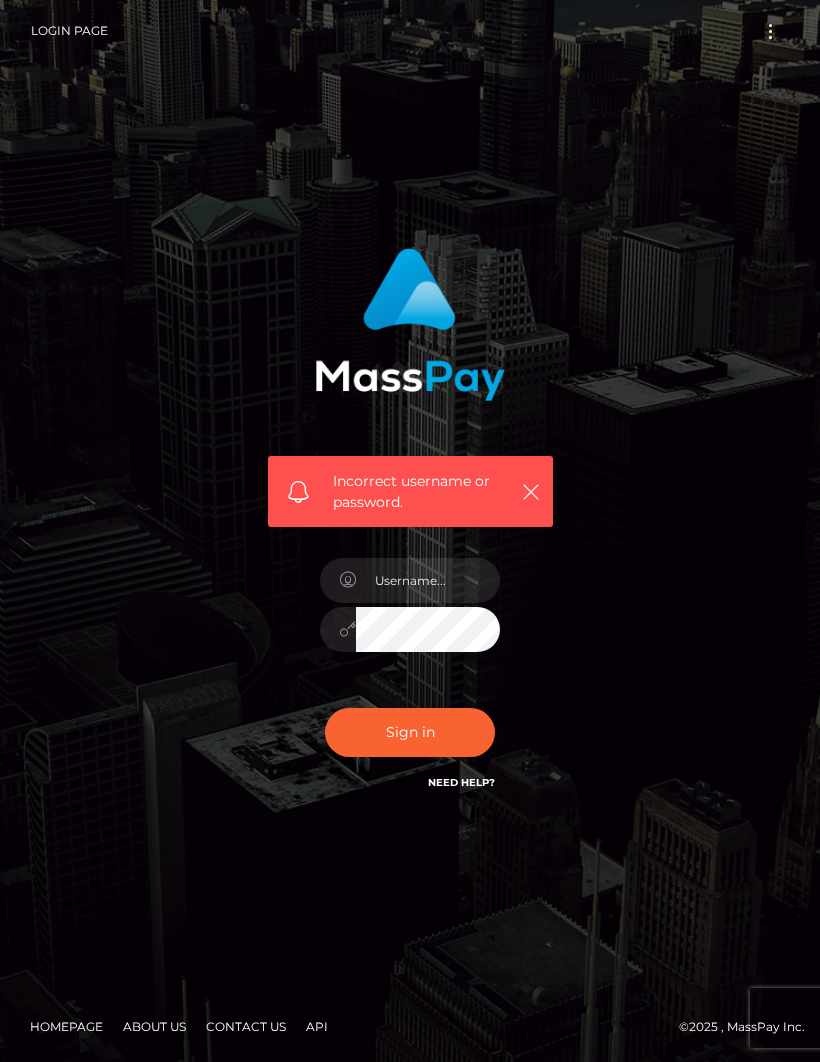 scroll, scrollTop: 0, scrollLeft: 0, axis: both 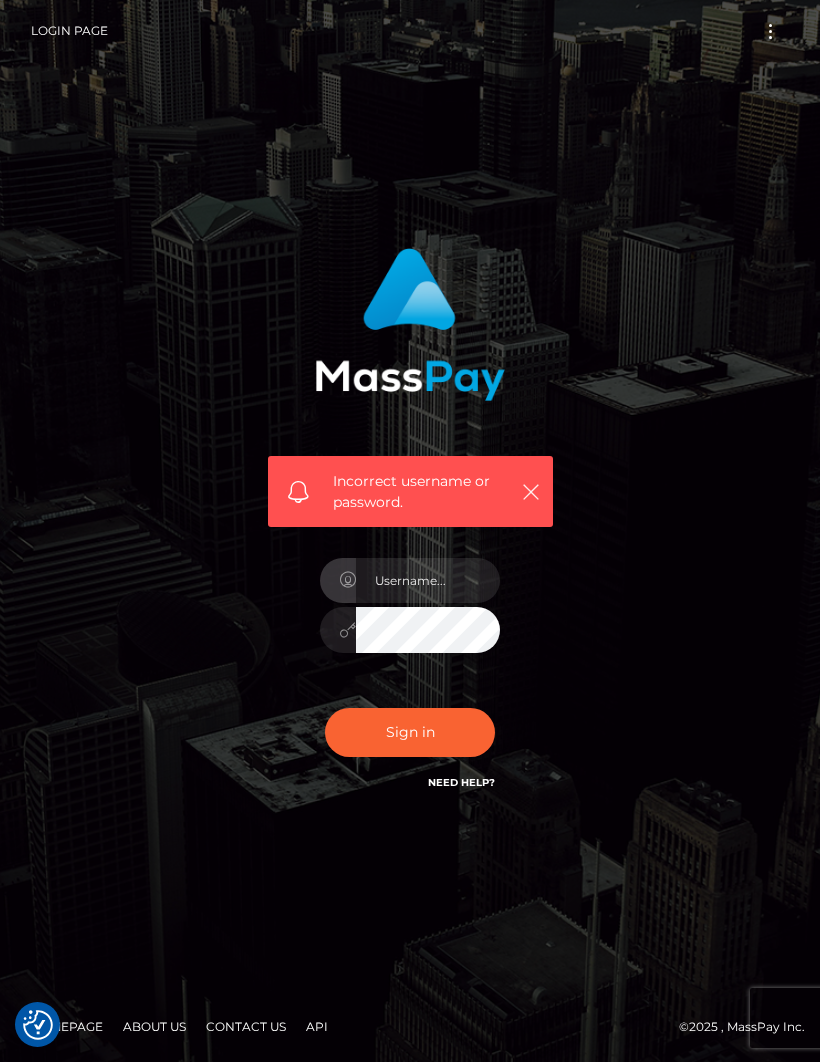 click on "Incorrect username or password." at bounding box center (410, 531) 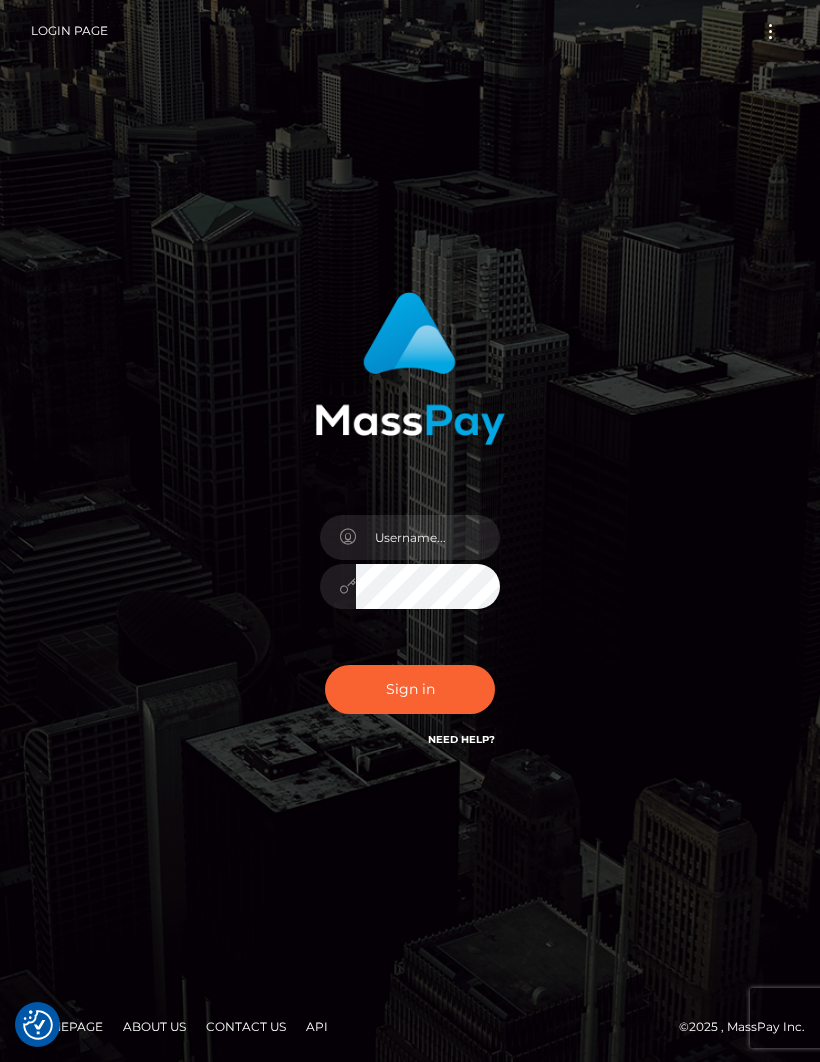 scroll, scrollTop: 0, scrollLeft: 0, axis: both 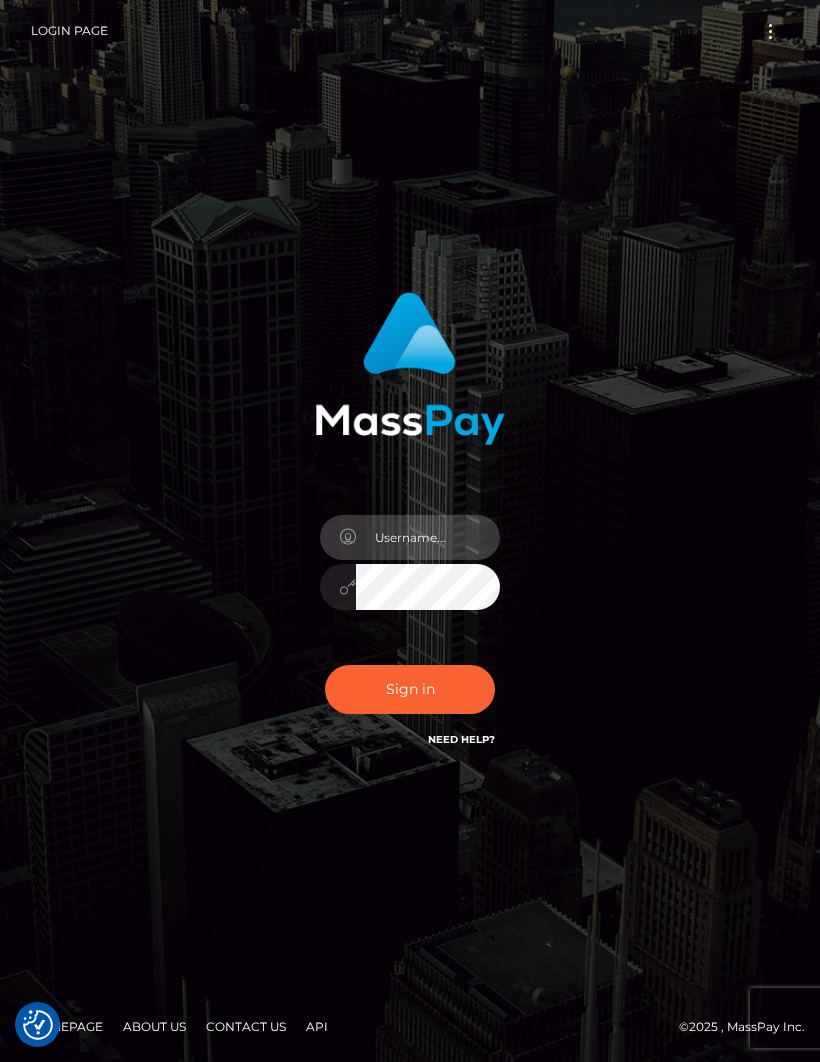 type on "[EMAIL]" 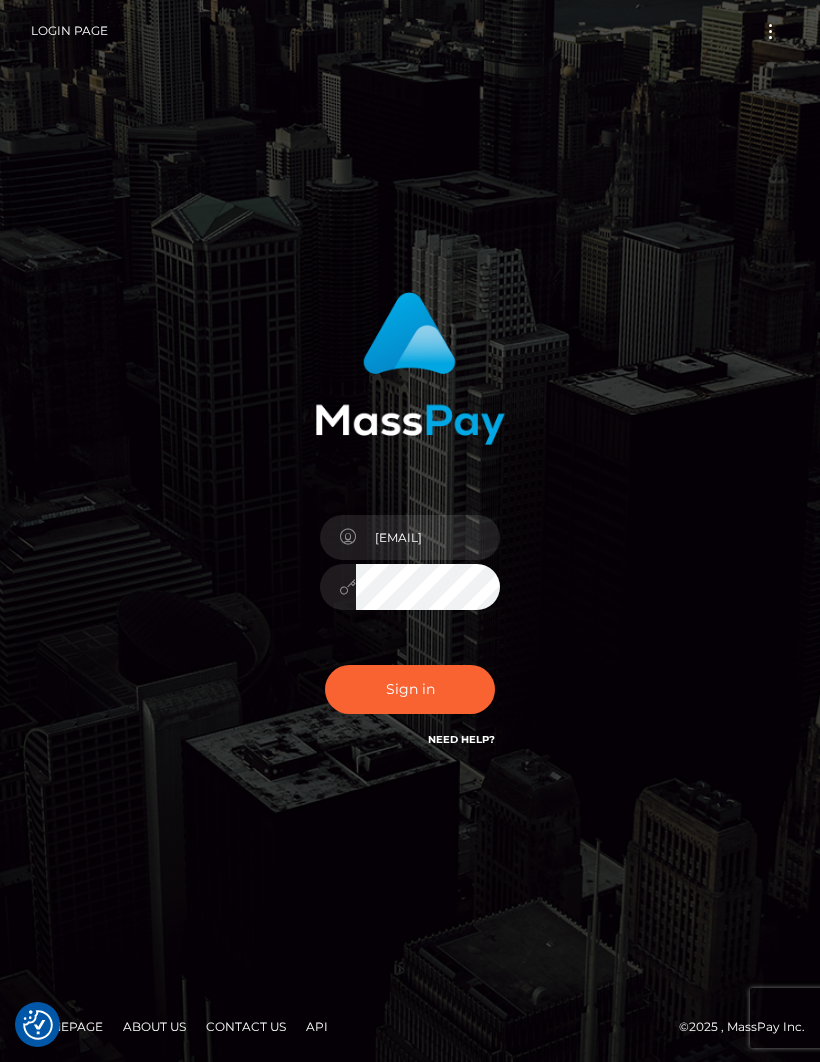click on "Sign in" at bounding box center (410, 689) 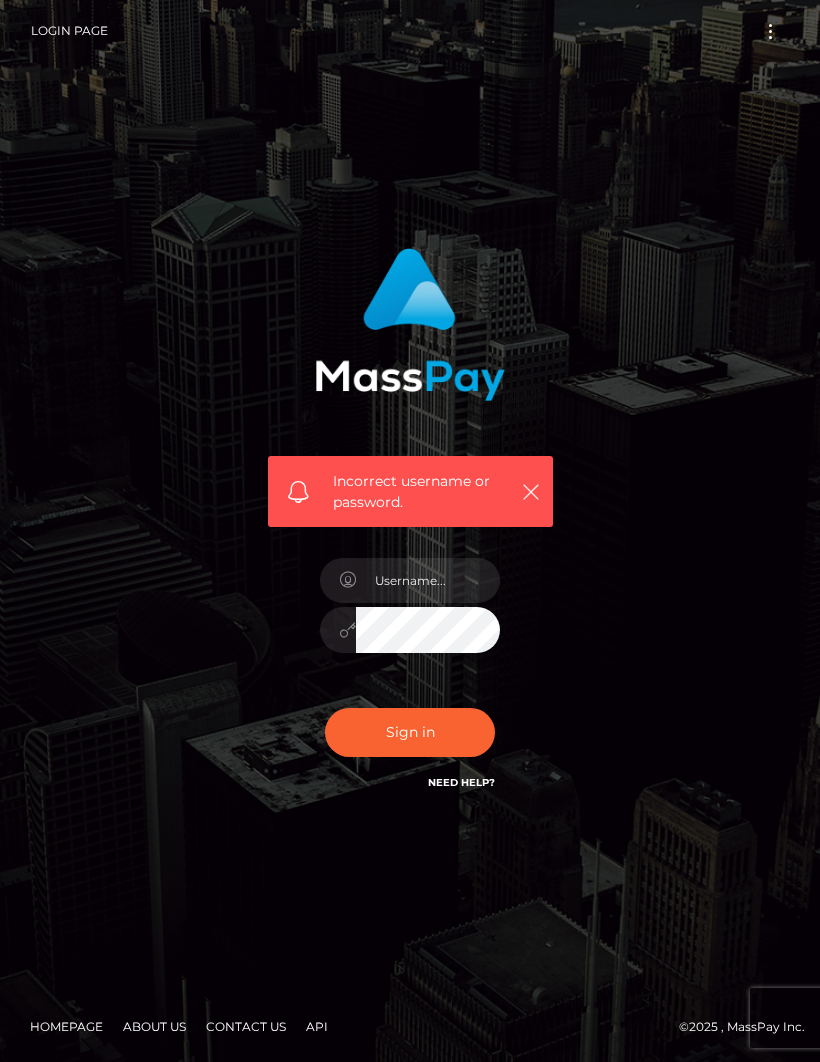 scroll, scrollTop: 0, scrollLeft: 0, axis: both 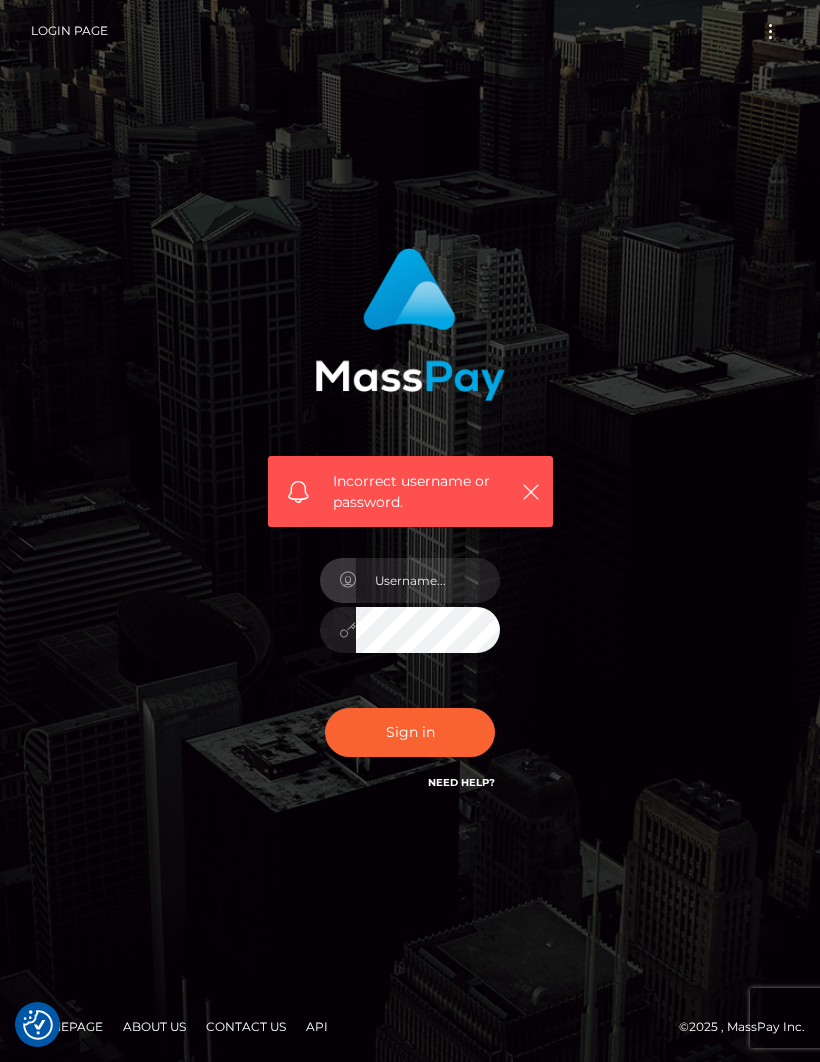 click on "Incorrect username or password." at bounding box center [410, 531] 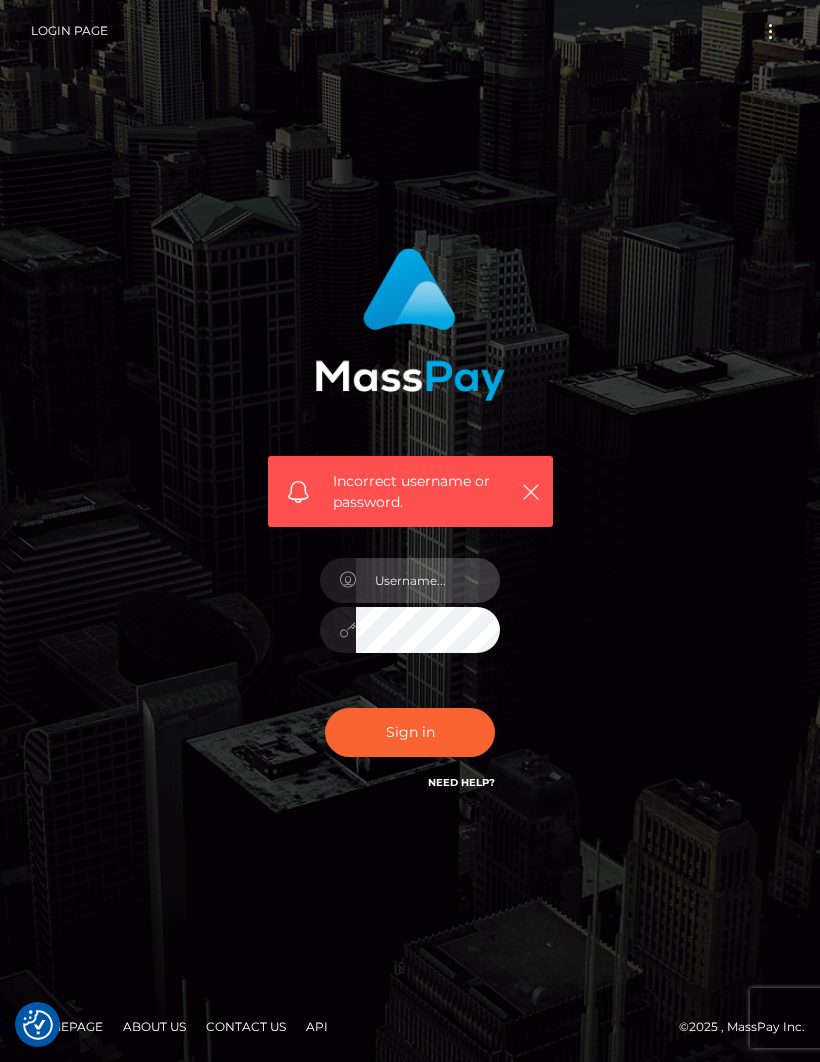 click at bounding box center (428, 580) 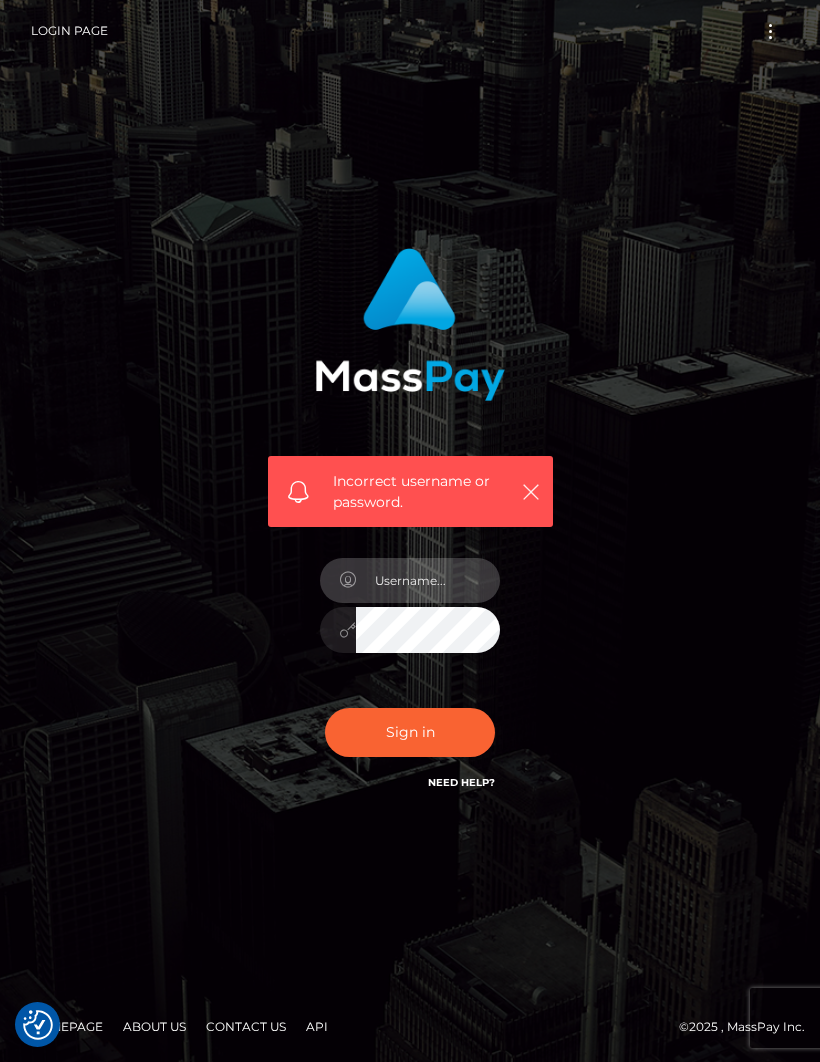 type on "gialoren@hotmail.com" 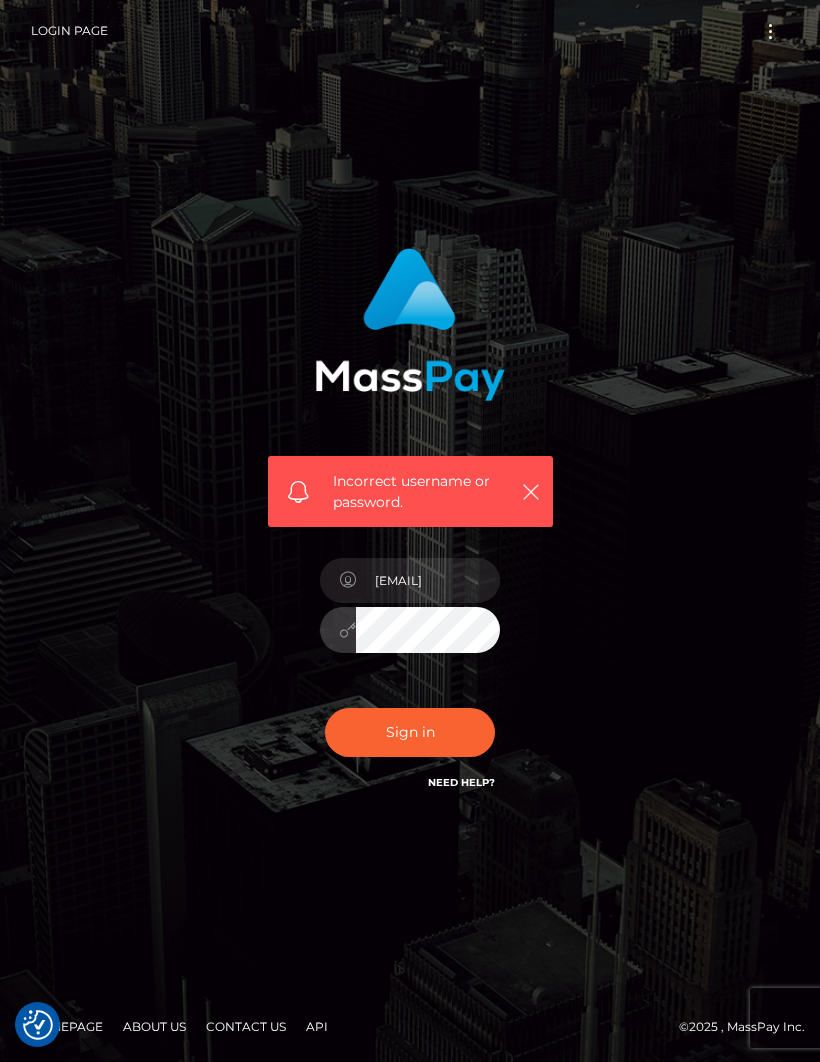 click at bounding box center (347, 630) 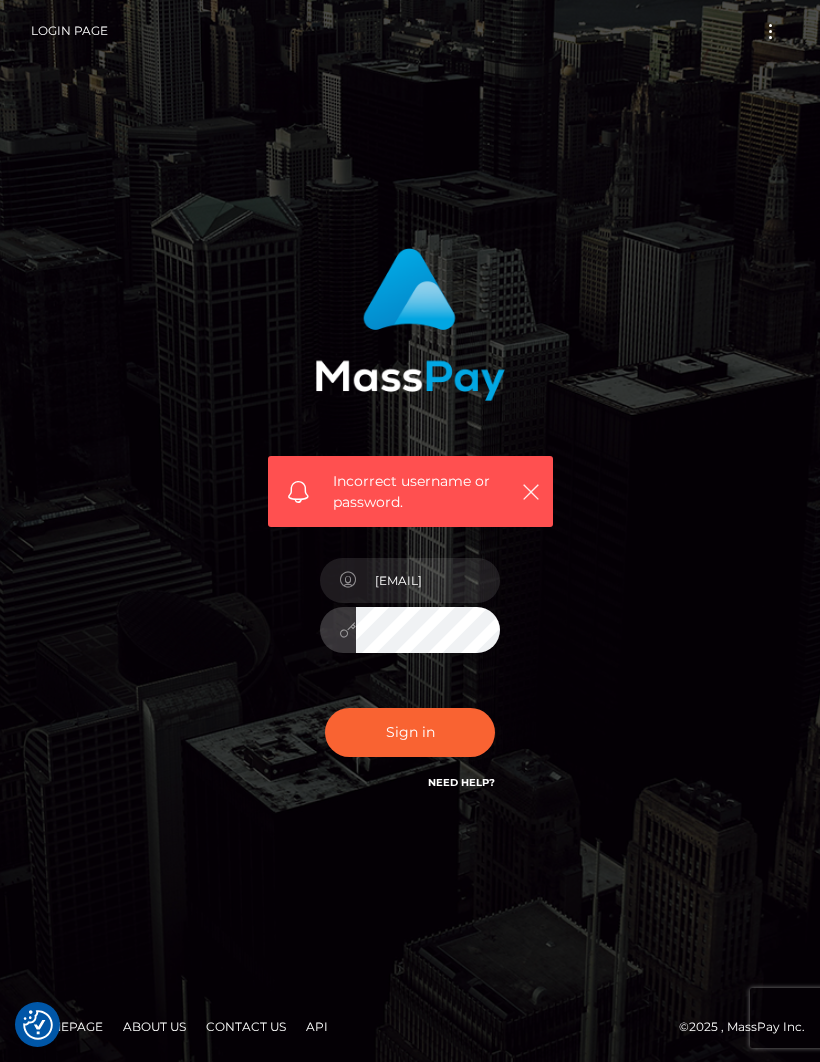 click on "Sign in" at bounding box center (410, 732) 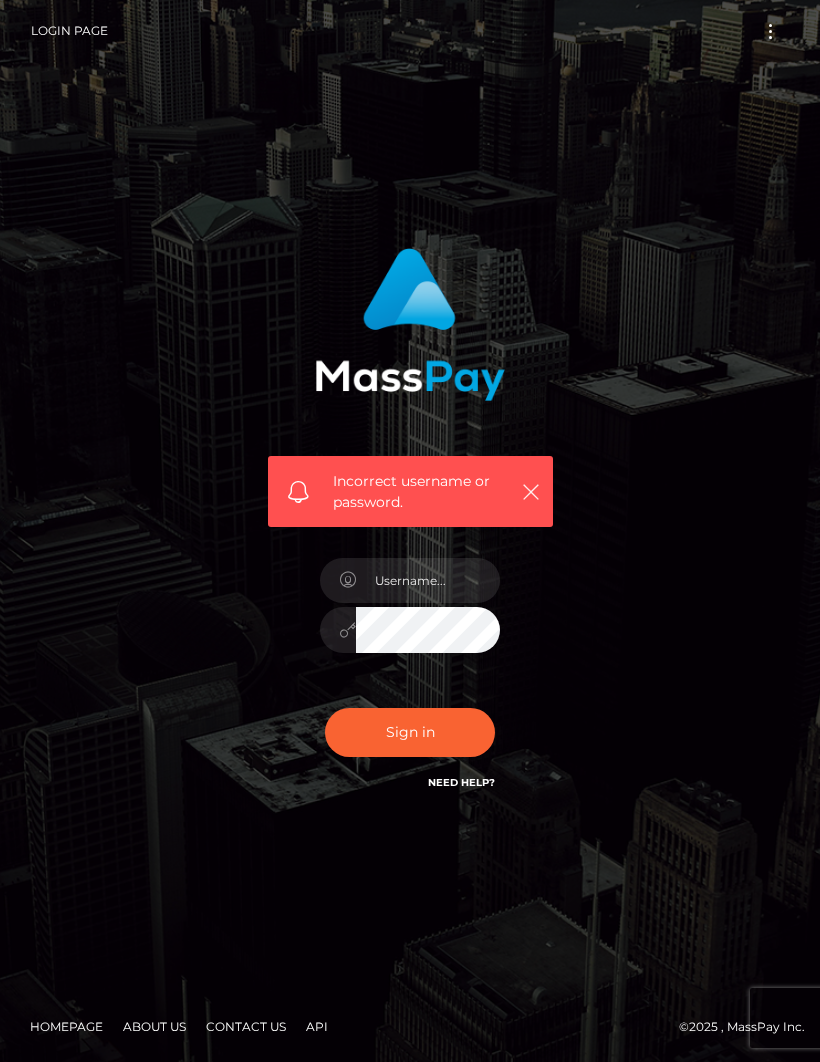 scroll, scrollTop: 0, scrollLeft: 0, axis: both 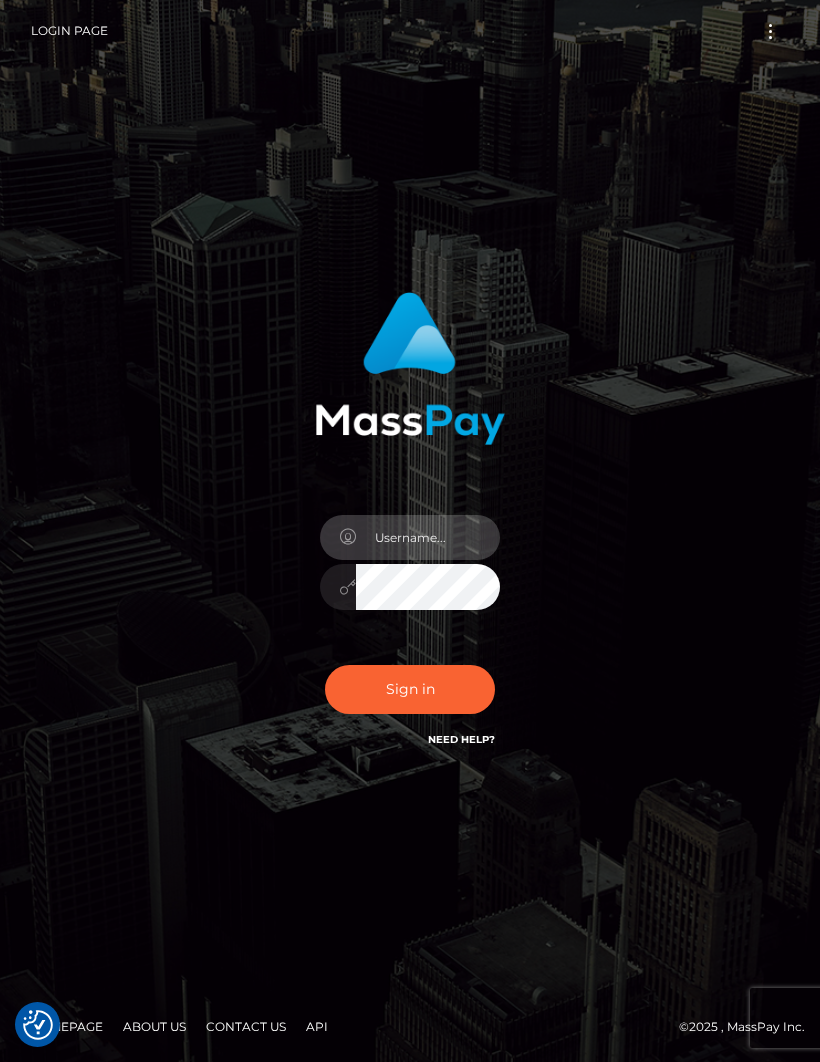 type on "[EMAIL]" 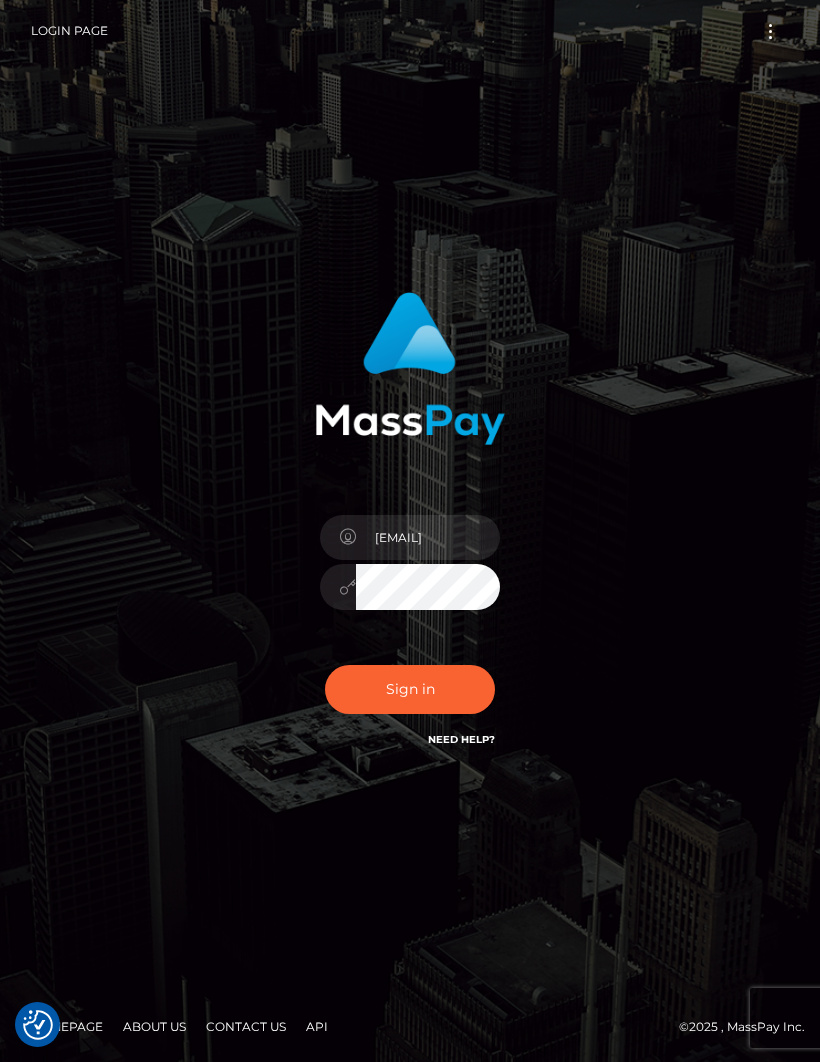 click on "Sign in" at bounding box center (410, 689) 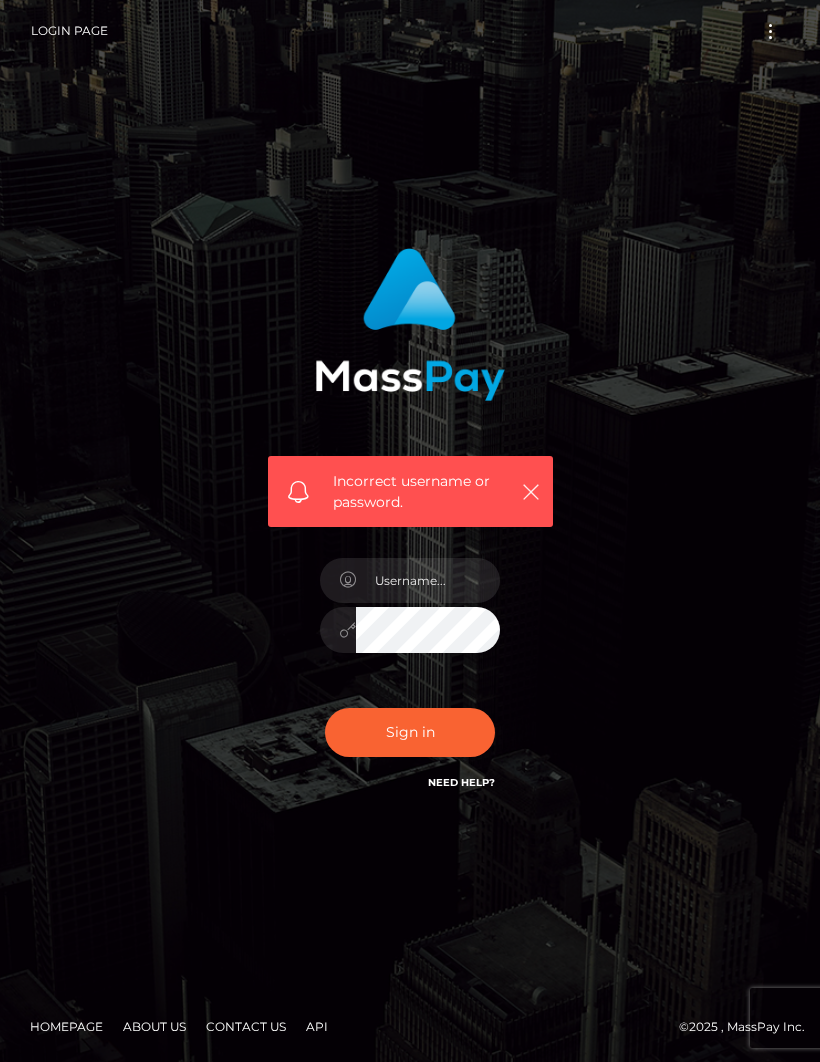 scroll, scrollTop: 0, scrollLeft: 0, axis: both 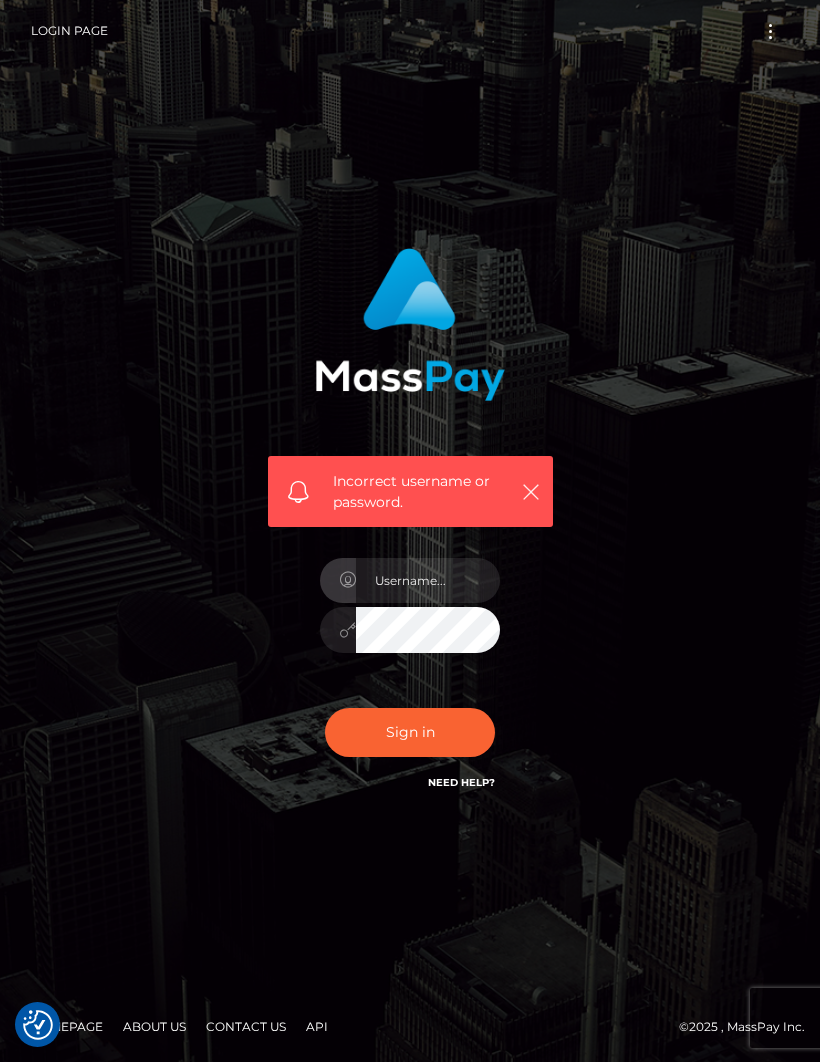 click on "Incorrect username or password." at bounding box center [410, 531] 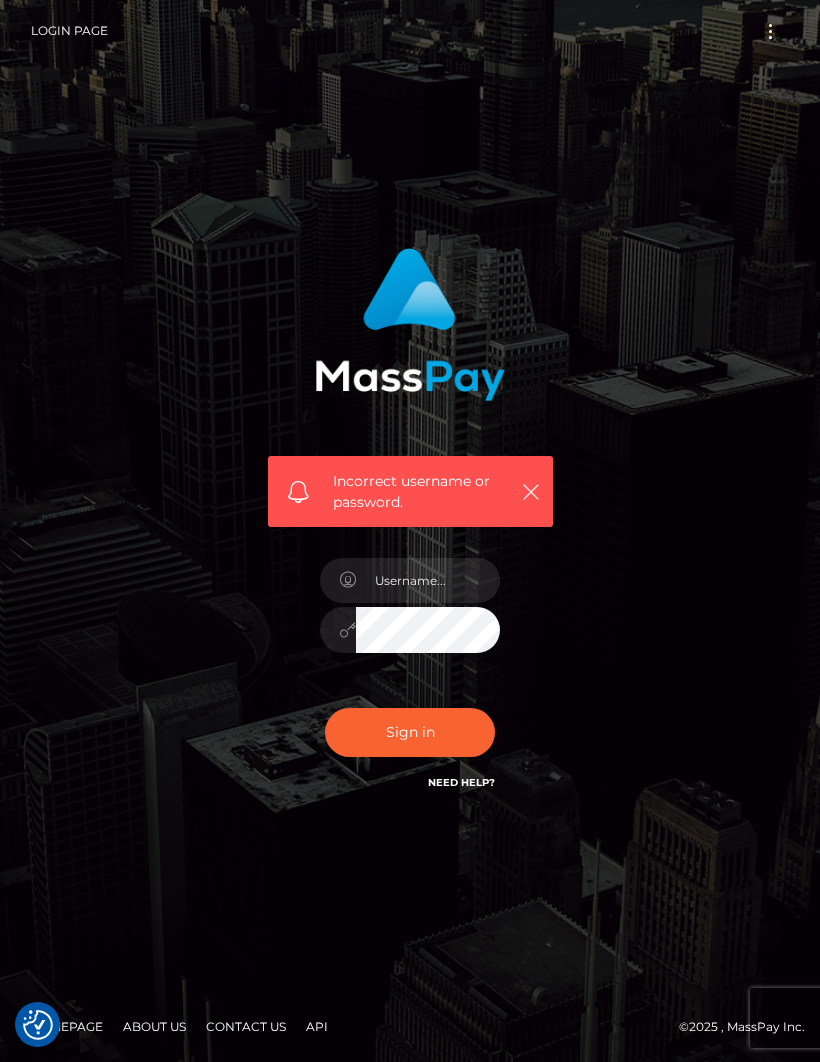 click on "Need
Help?" at bounding box center [461, 782] 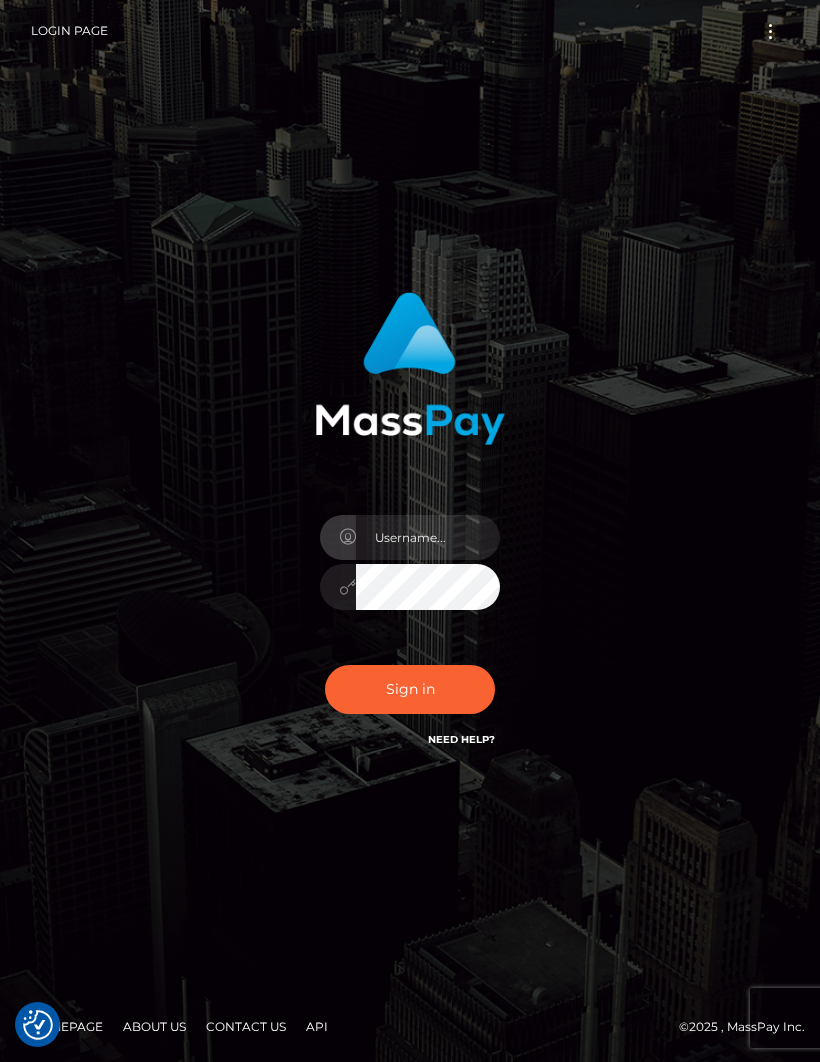 scroll, scrollTop: 0, scrollLeft: 0, axis: both 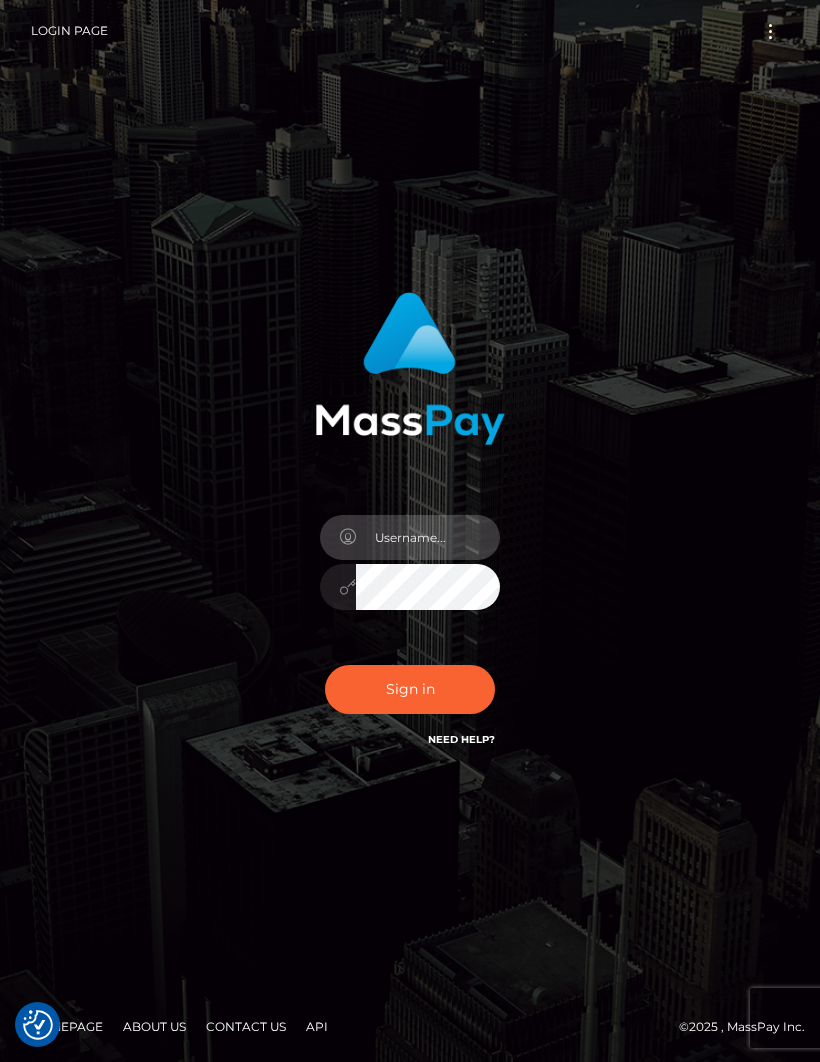 type on "[EMAIL]" 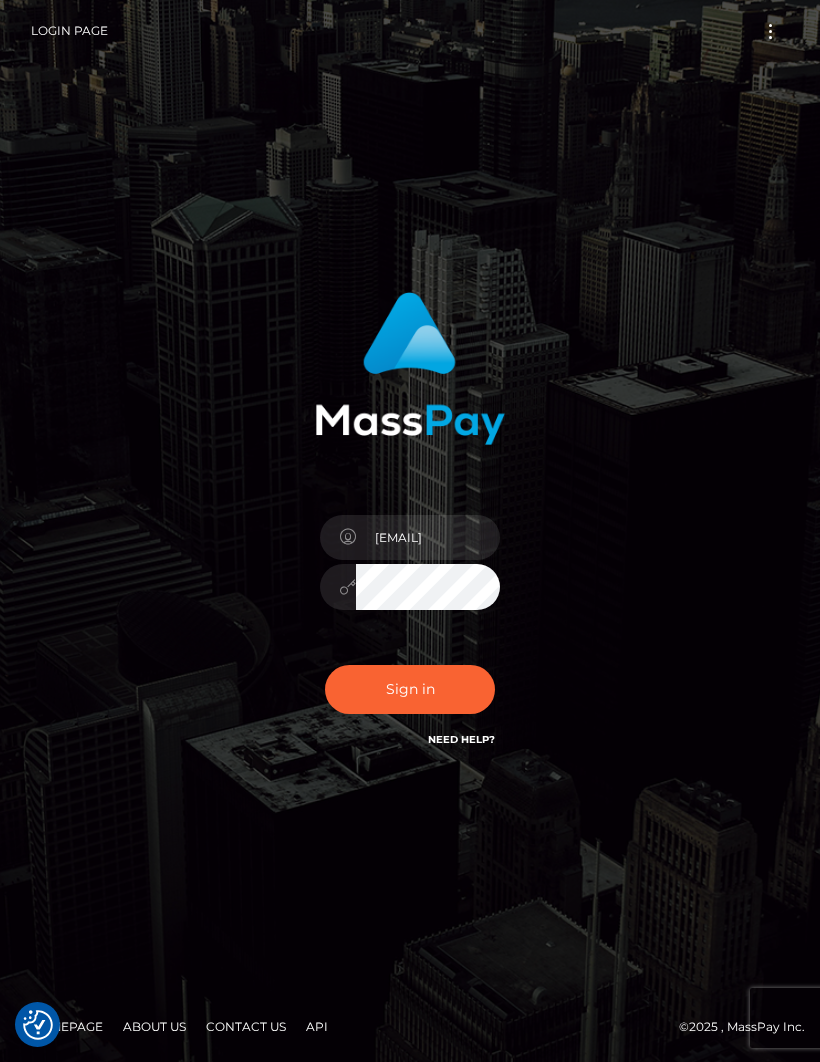 click on "Sign in" at bounding box center [410, 689] 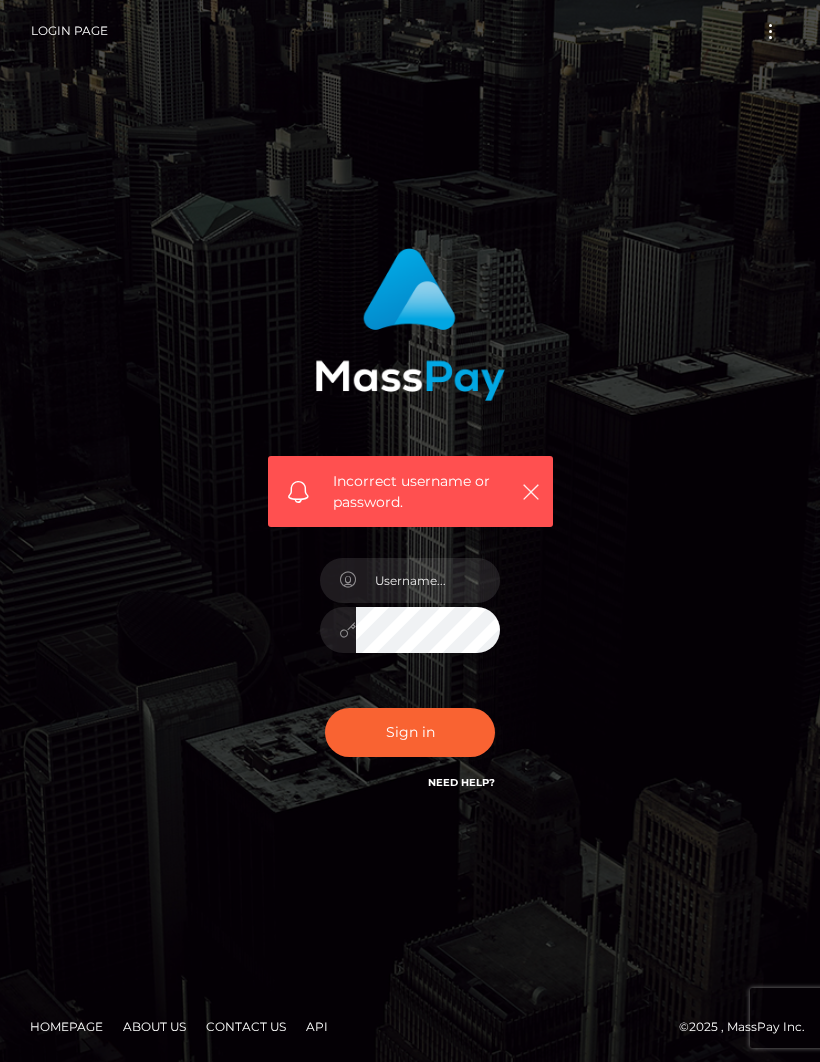 scroll, scrollTop: 0, scrollLeft: 0, axis: both 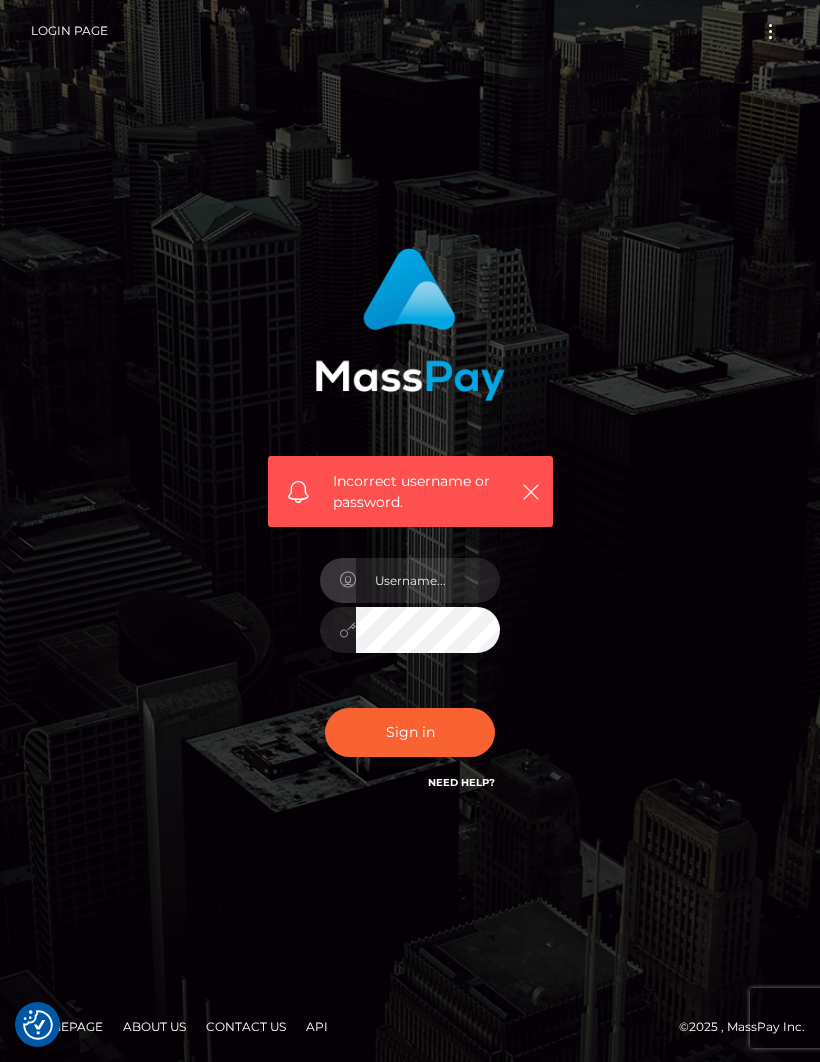 click on "Incorrect username or password." at bounding box center (410, 531) 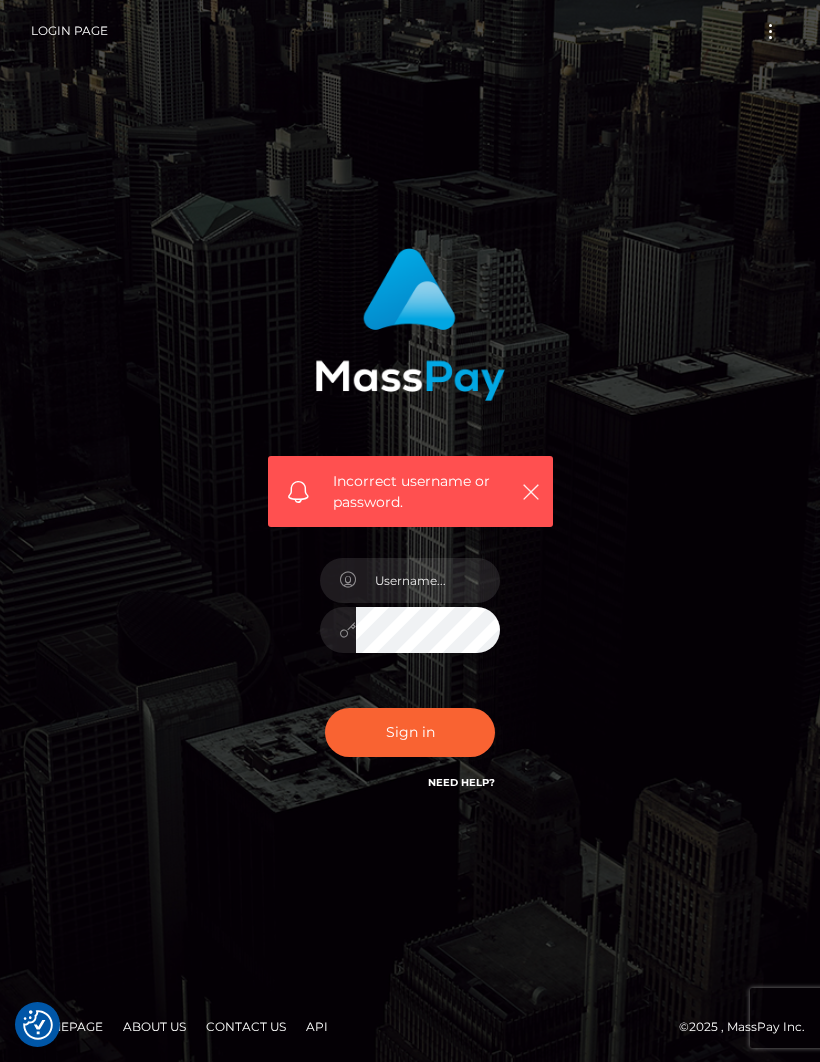 click at bounding box center [531, 492] 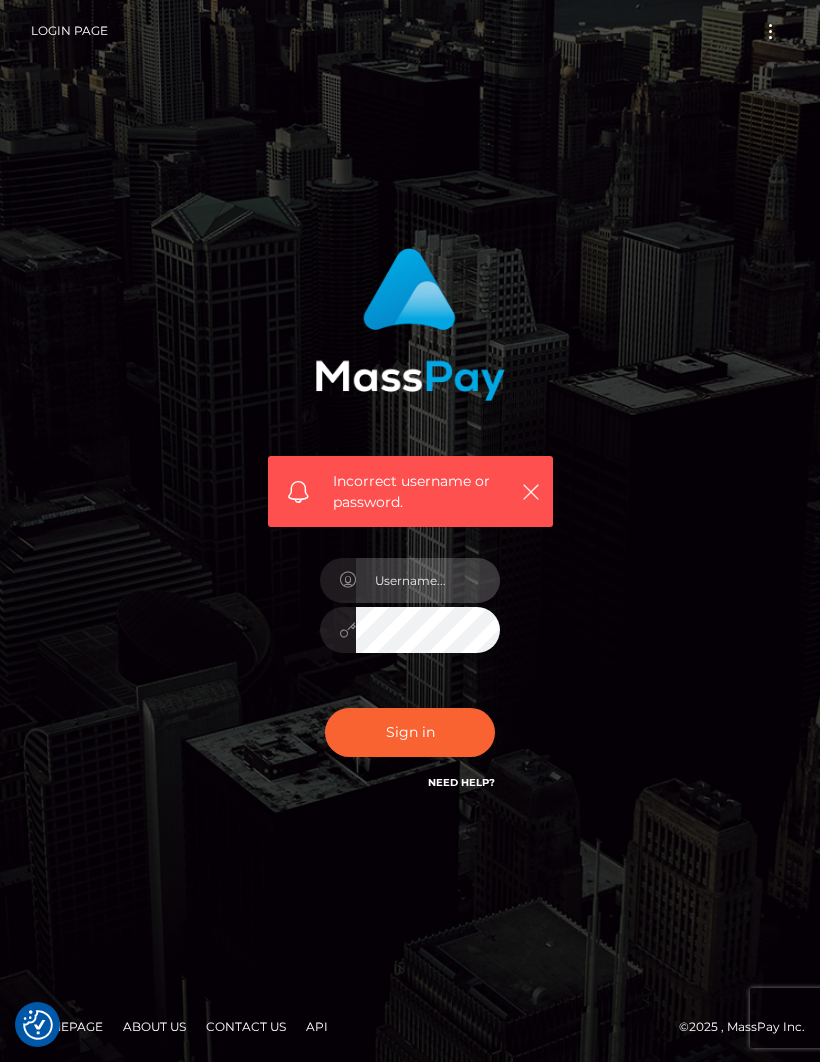 click at bounding box center (428, 580) 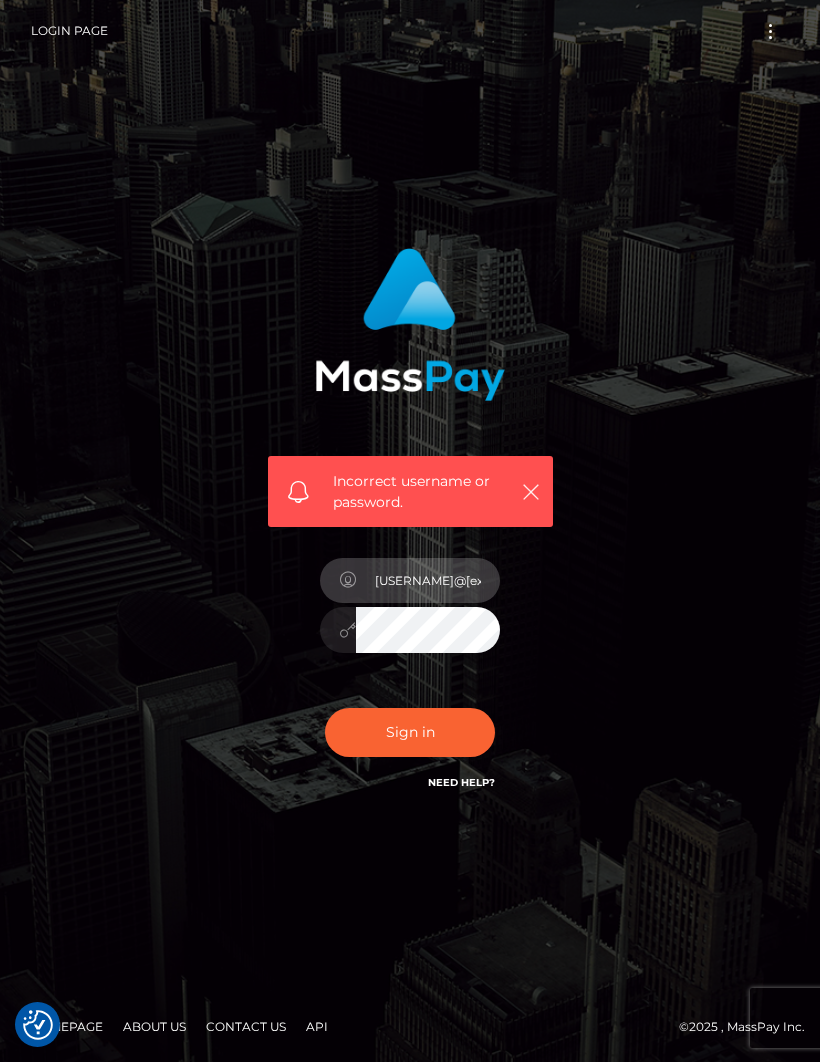 type on "[EMAIL]" 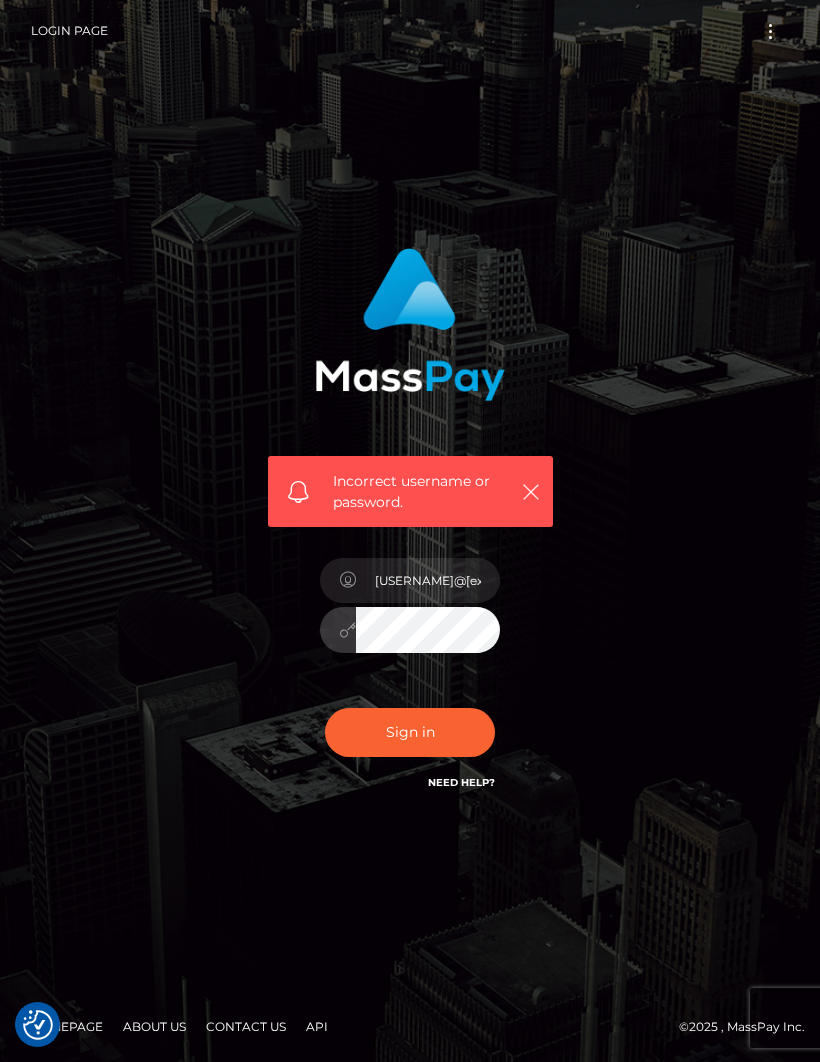 click on "Sign in" at bounding box center (410, 732) 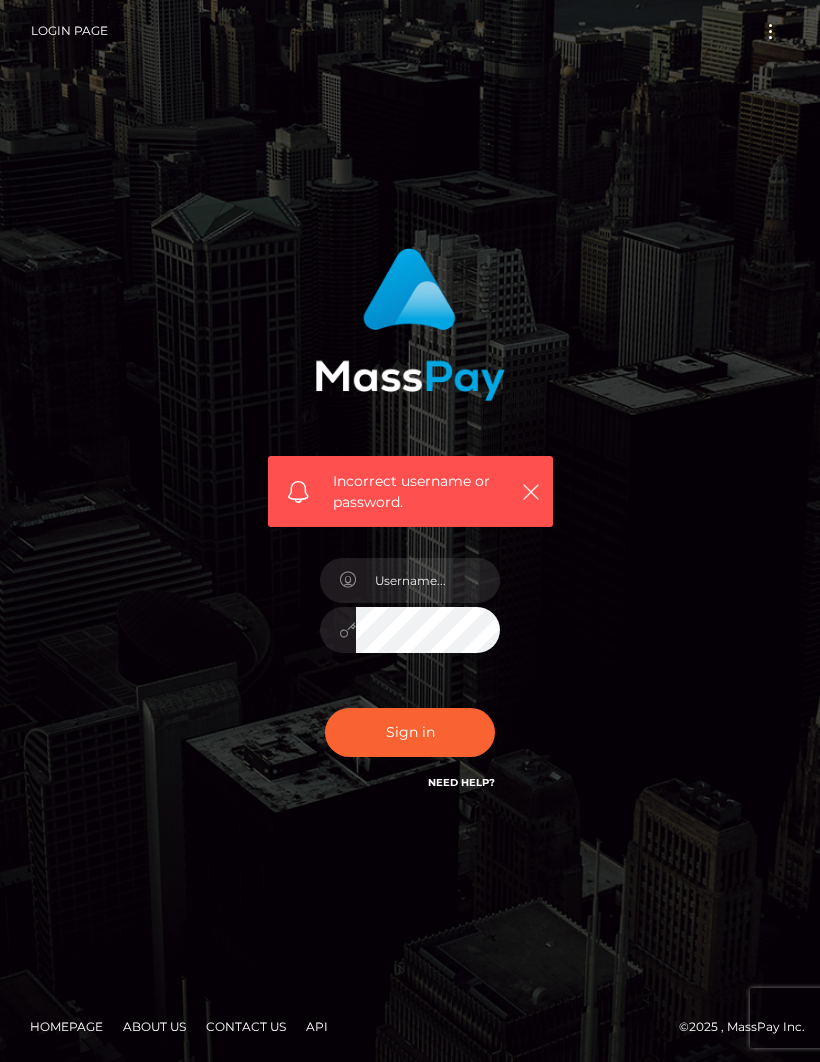 scroll, scrollTop: 0, scrollLeft: 0, axis: both 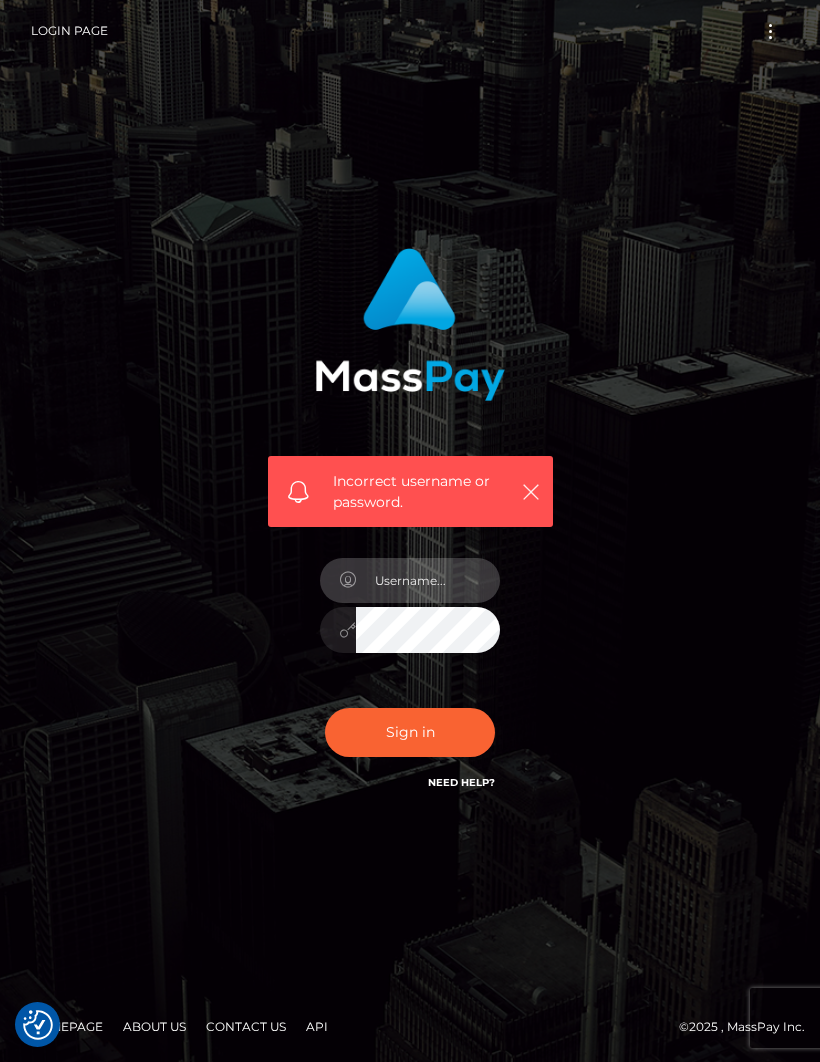 click at bounding box center (428, 580) 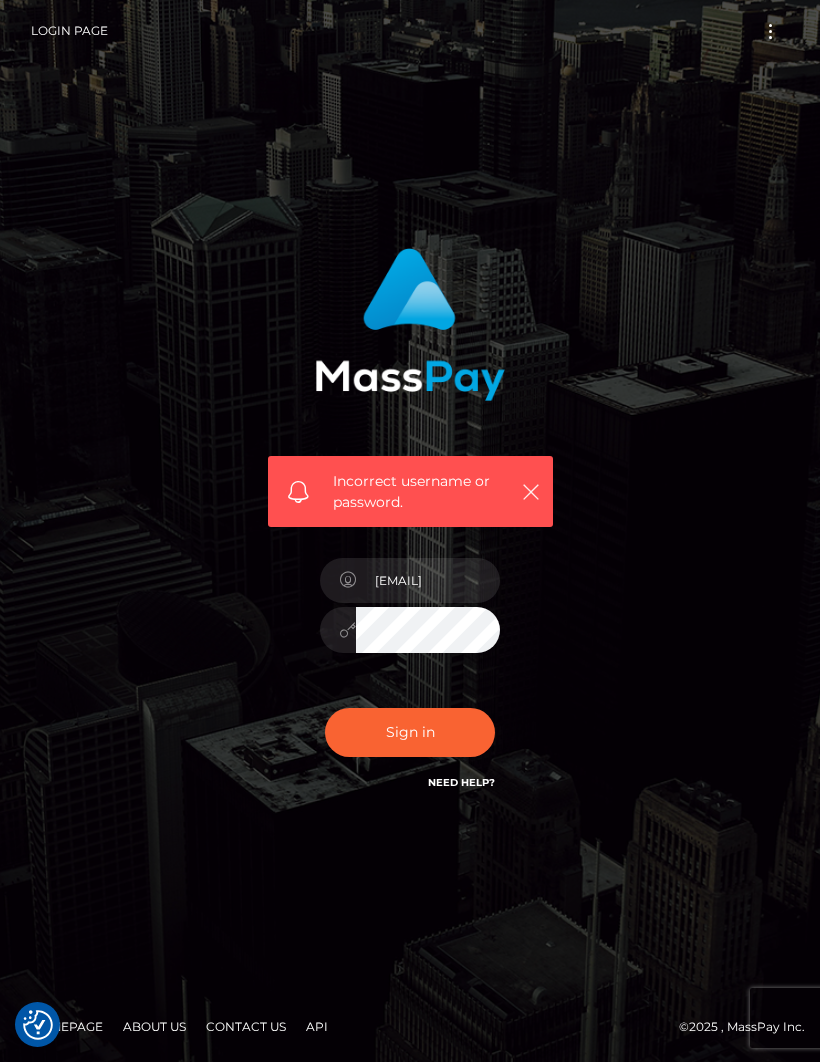 click on "Sign in" at bounding box center (410, 732) 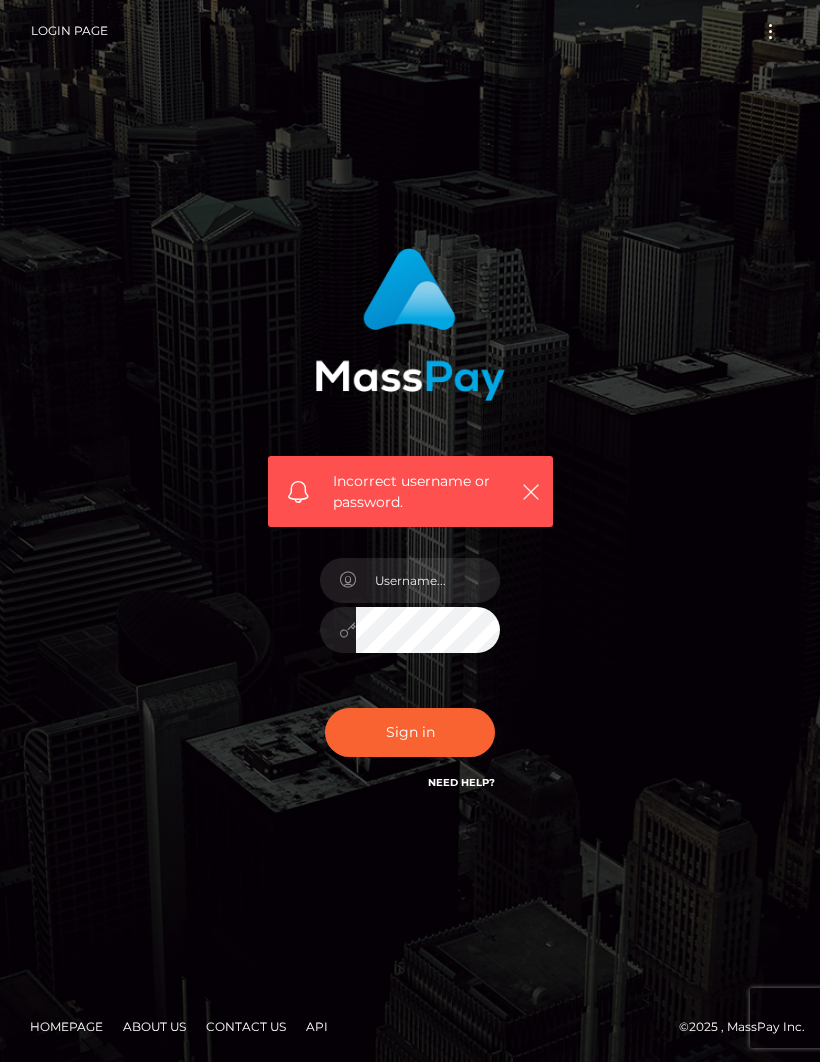 scroll, scrollTop: 0, scrollLeft: 0, axis: both 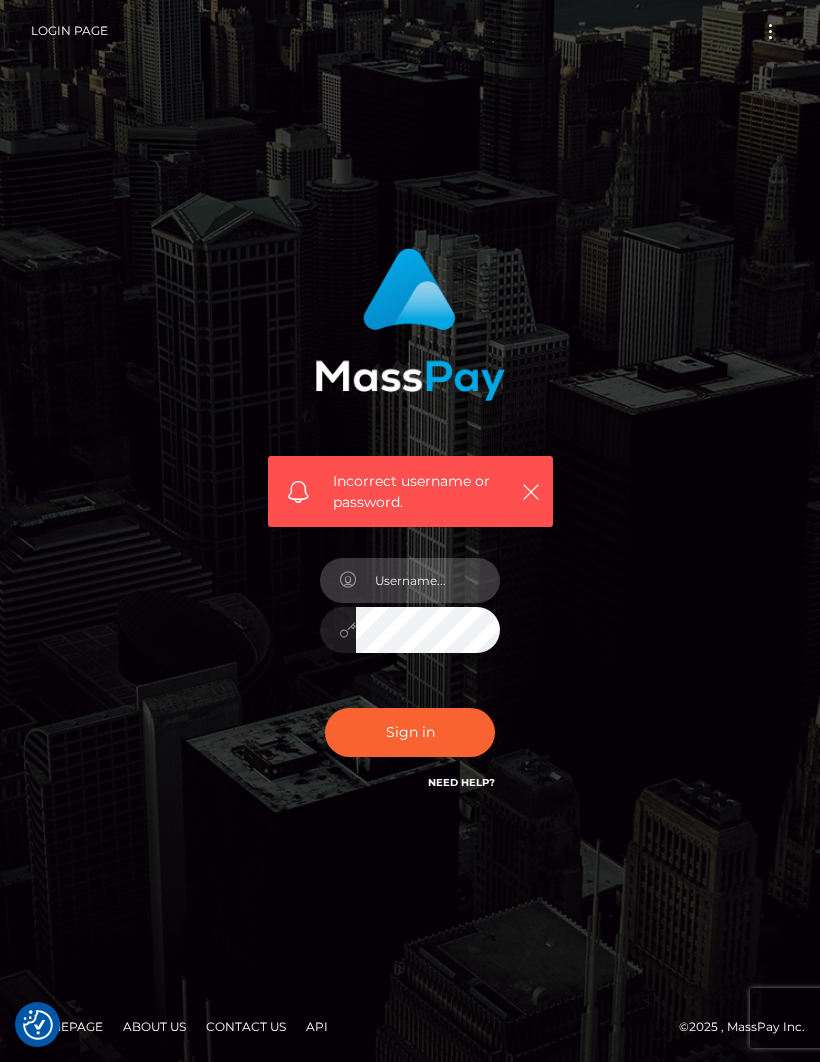 click at bounding box center [428, 580] 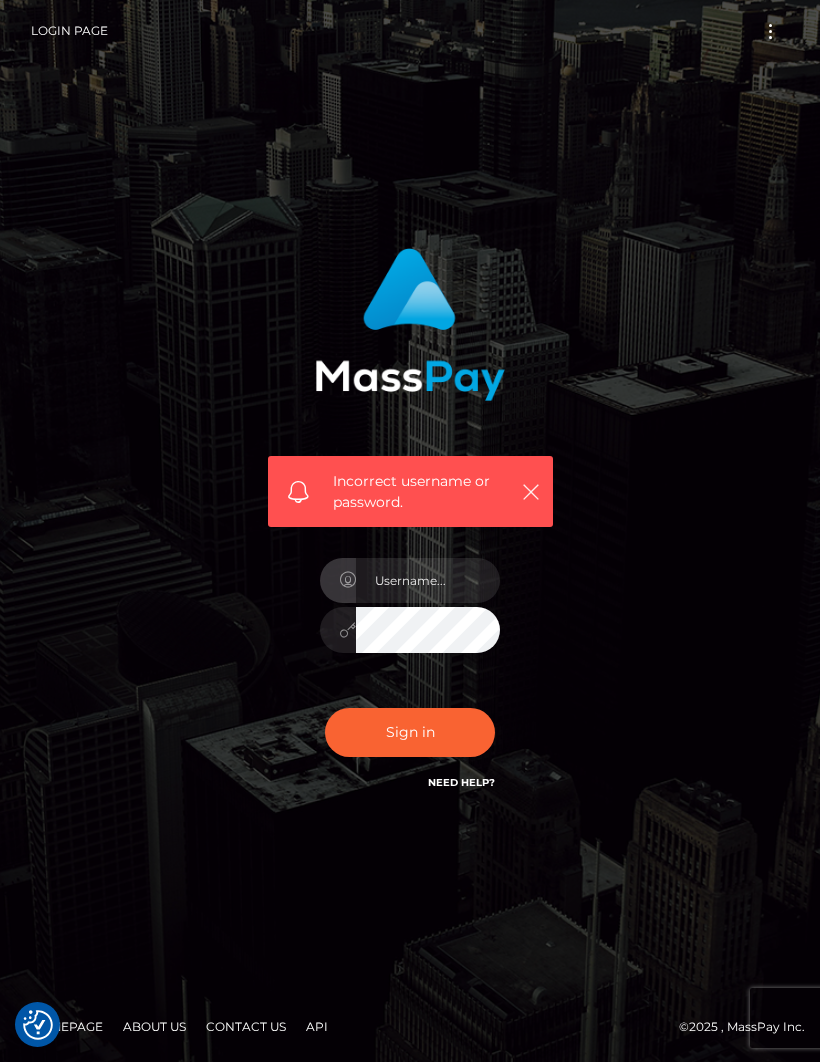 click on "Incorrect username or password." at bounding box center [410, 531] 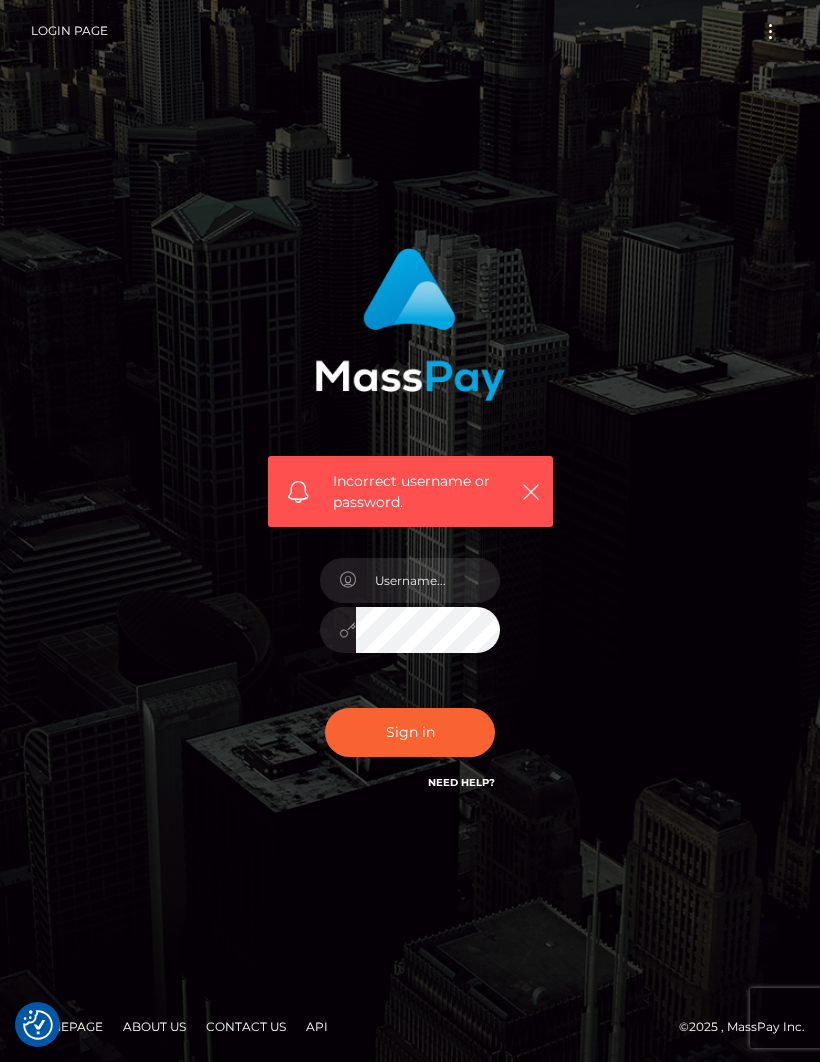 click on "Sign in" at bounding box center [410, 732] 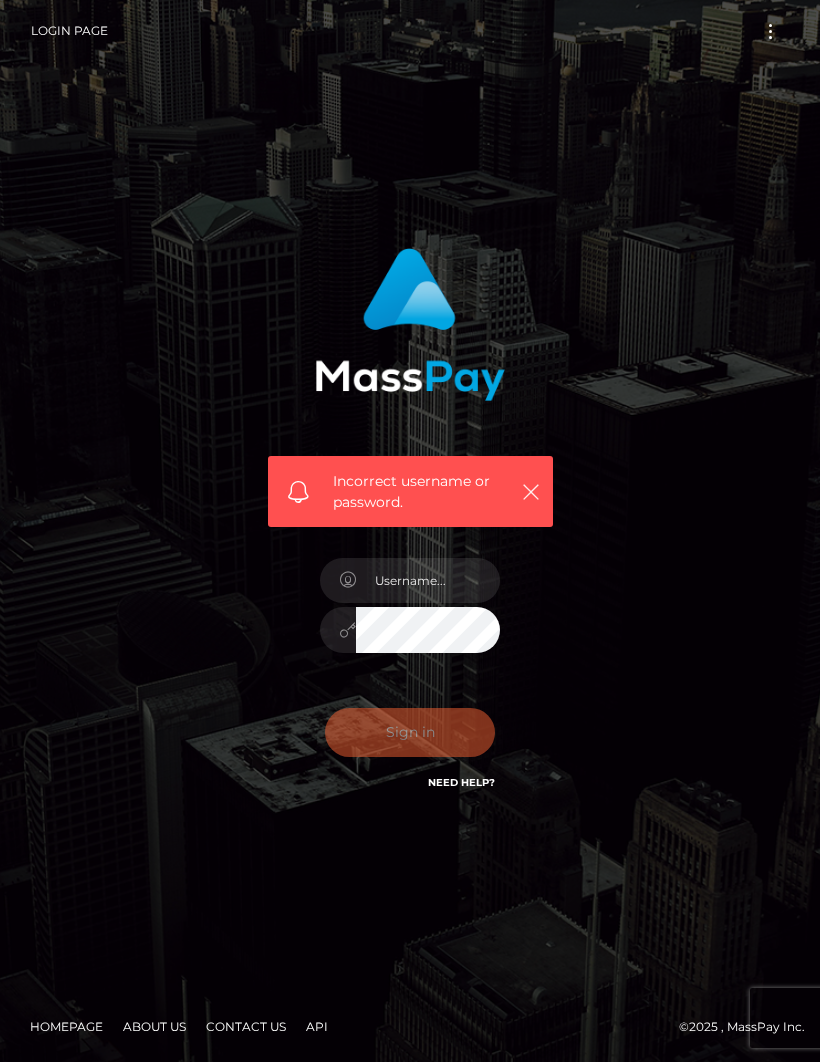 scroll, scrollTop: 0, scrollLeft: 0, axis: both 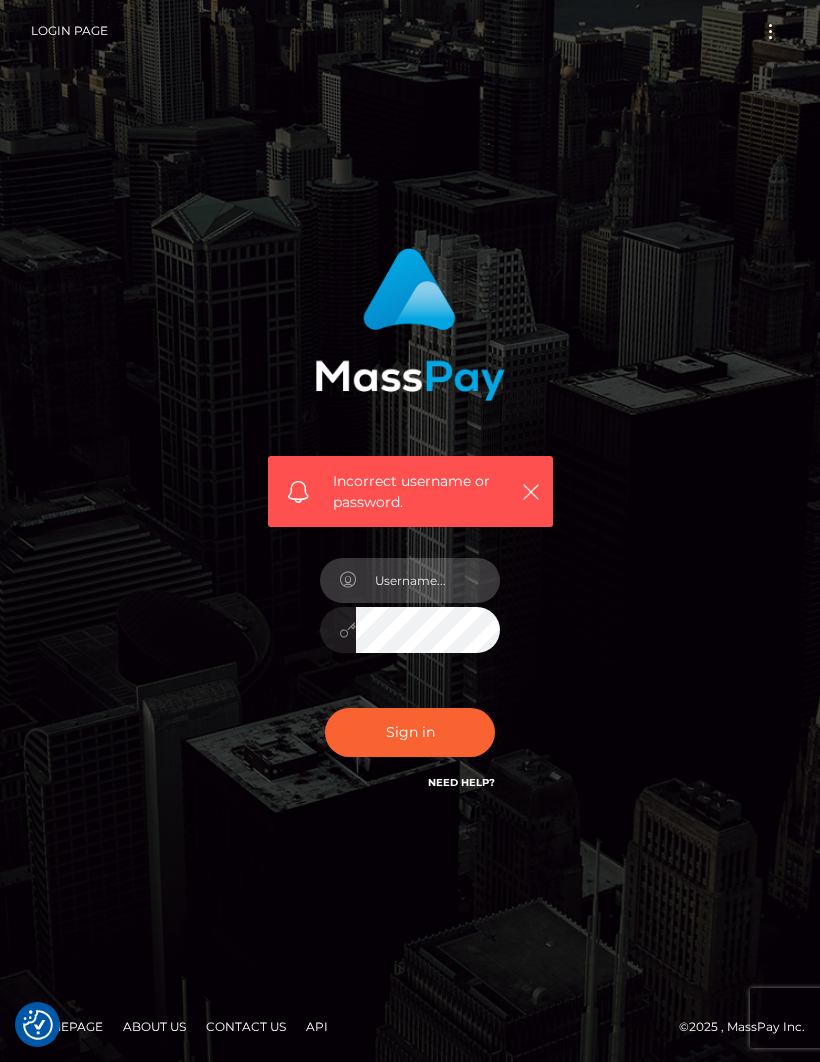type on "gialoren@hotmail.com" 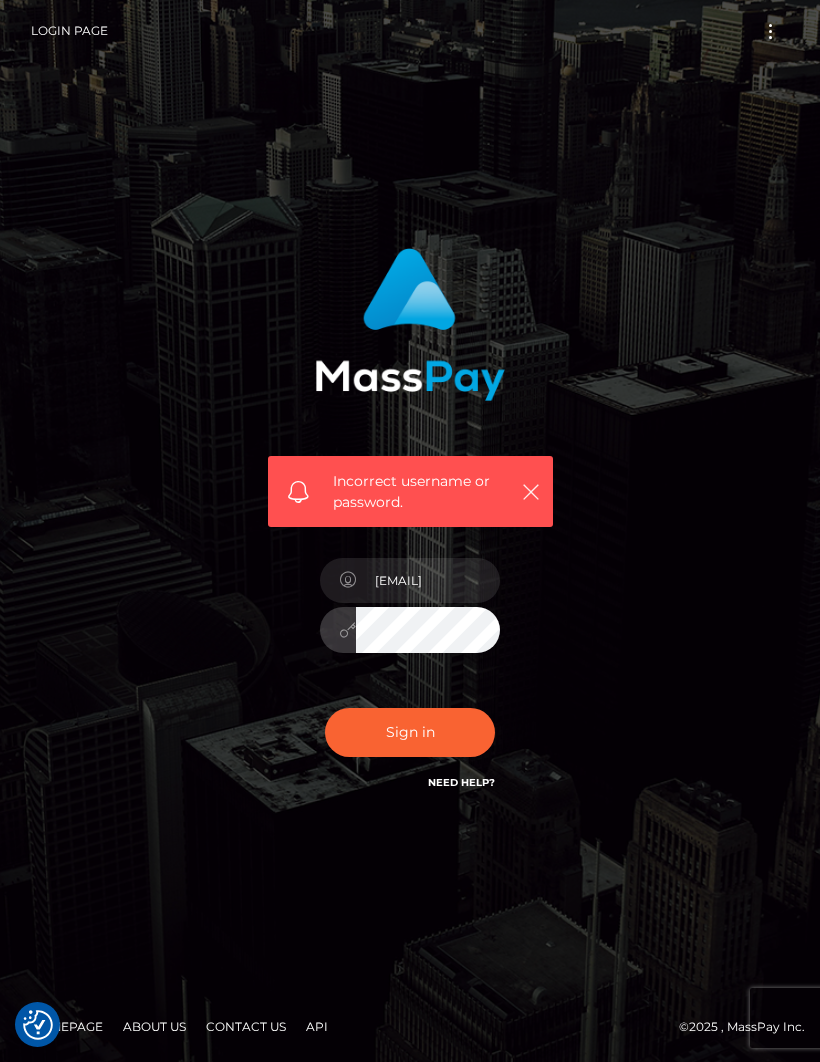 click on "Sign in" at bounding box center (410, 732) 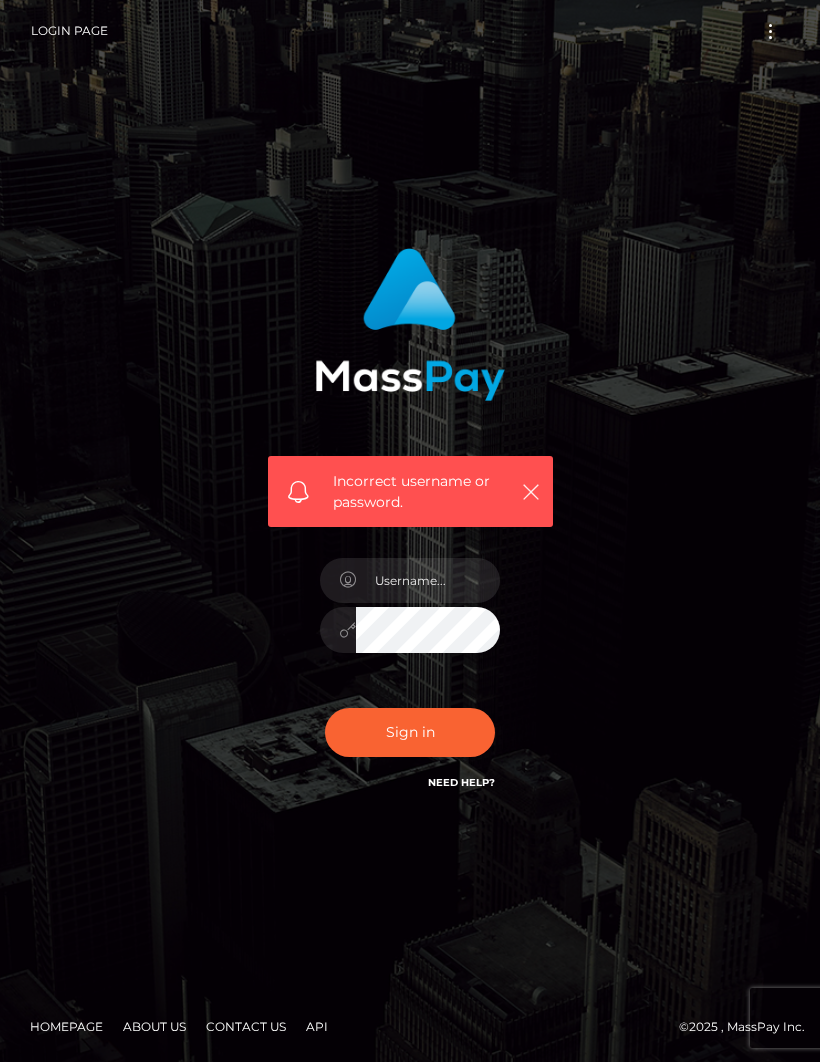 scroll, scrollTop: 0, scrollLeft: 0, axis: both 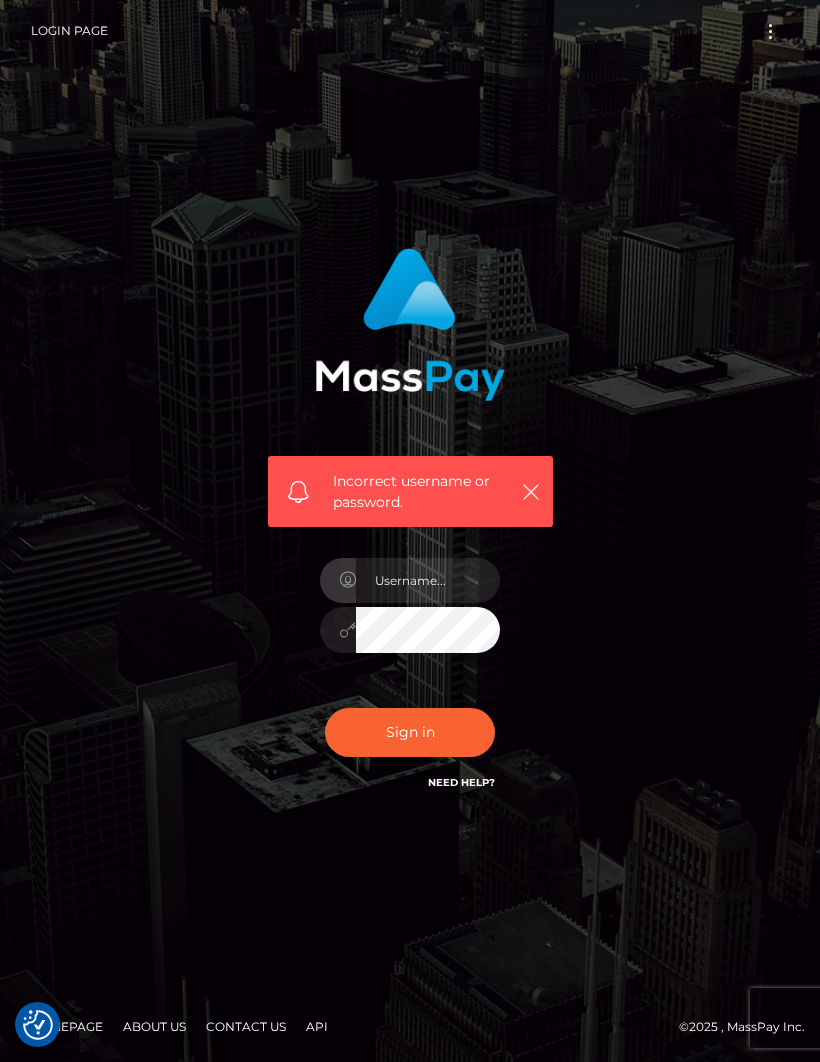click on "Incorrect username or password." at bounding box center (410, 531) 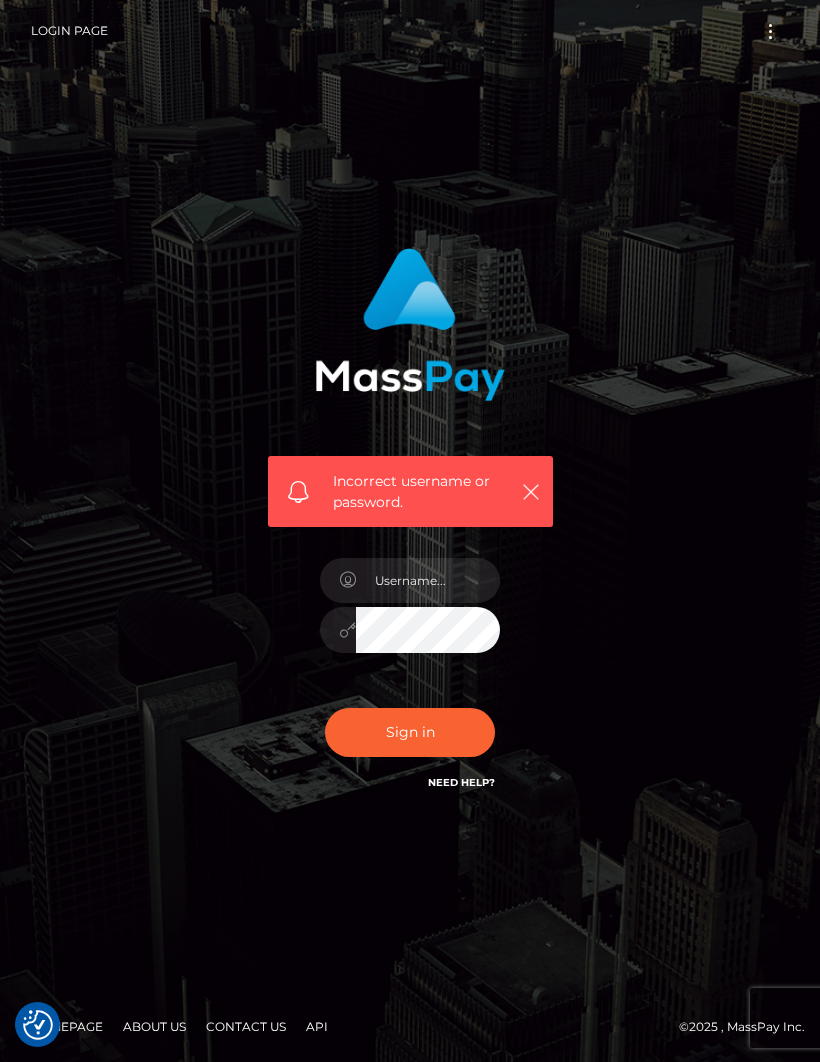 click on "Need
Help?" at bounding box center [461, 782] 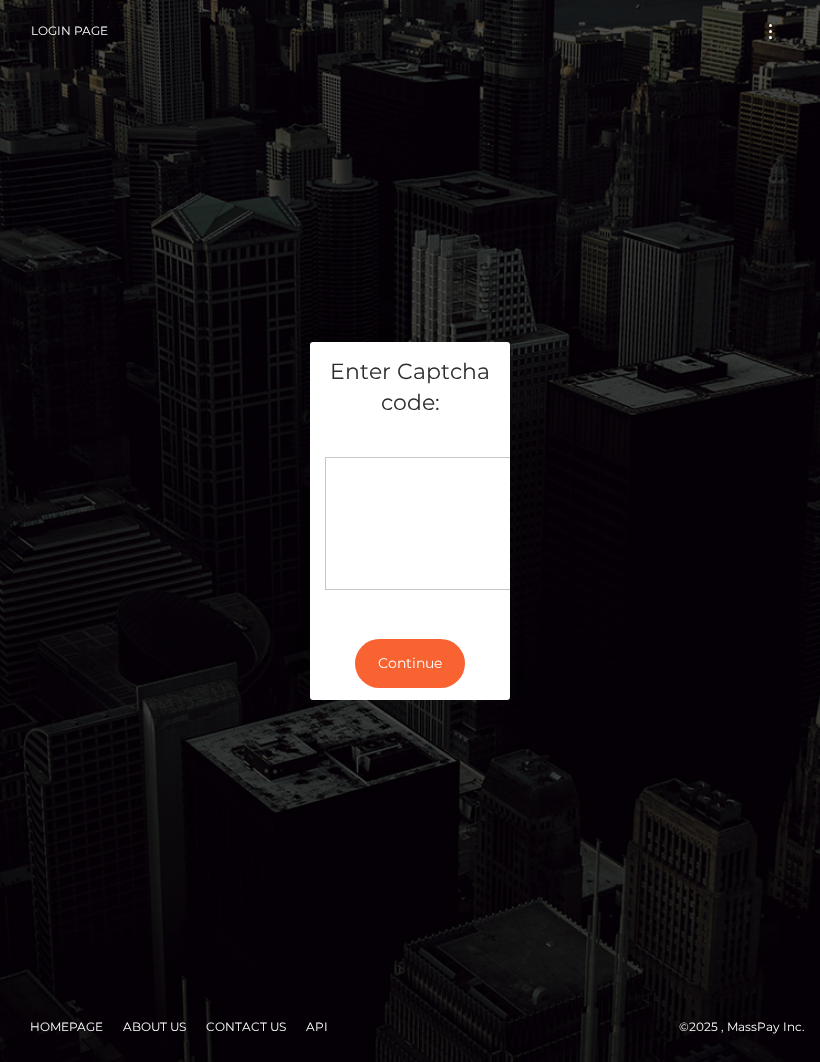 scroll, scrollTop: 0, scrollLeft: 0, axis: both 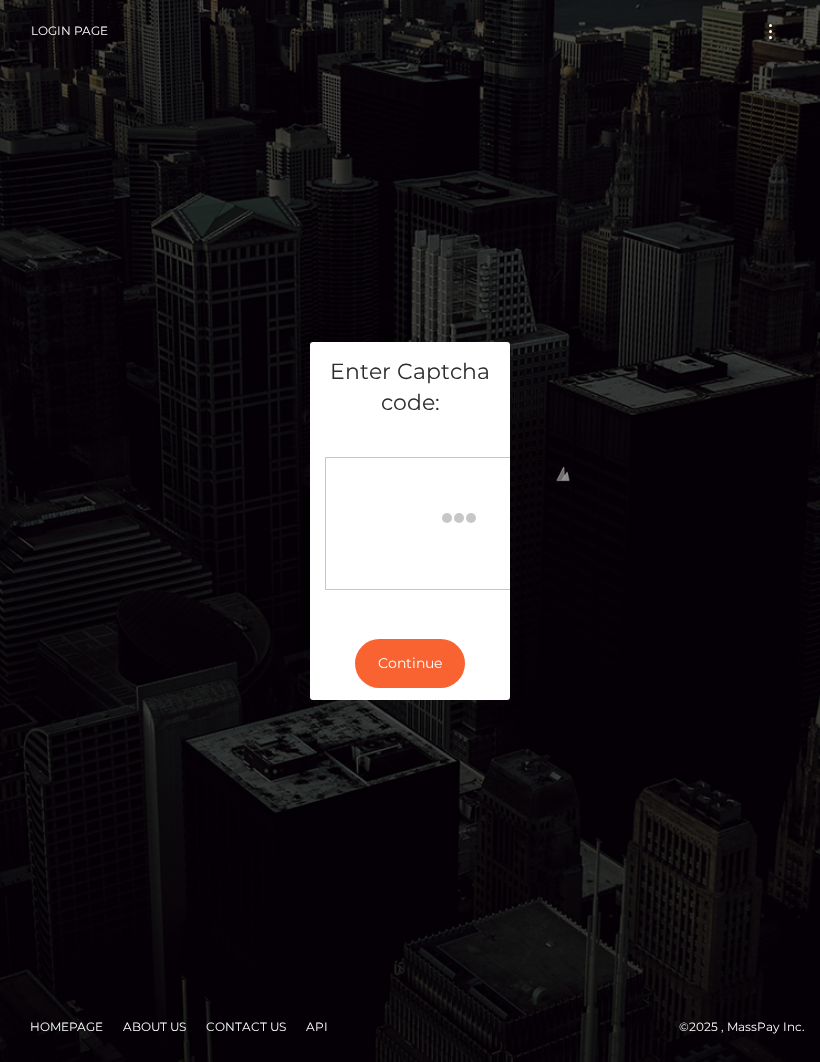 click on "Enter Captcha code:
Continue" at bounding box center [410, 531] 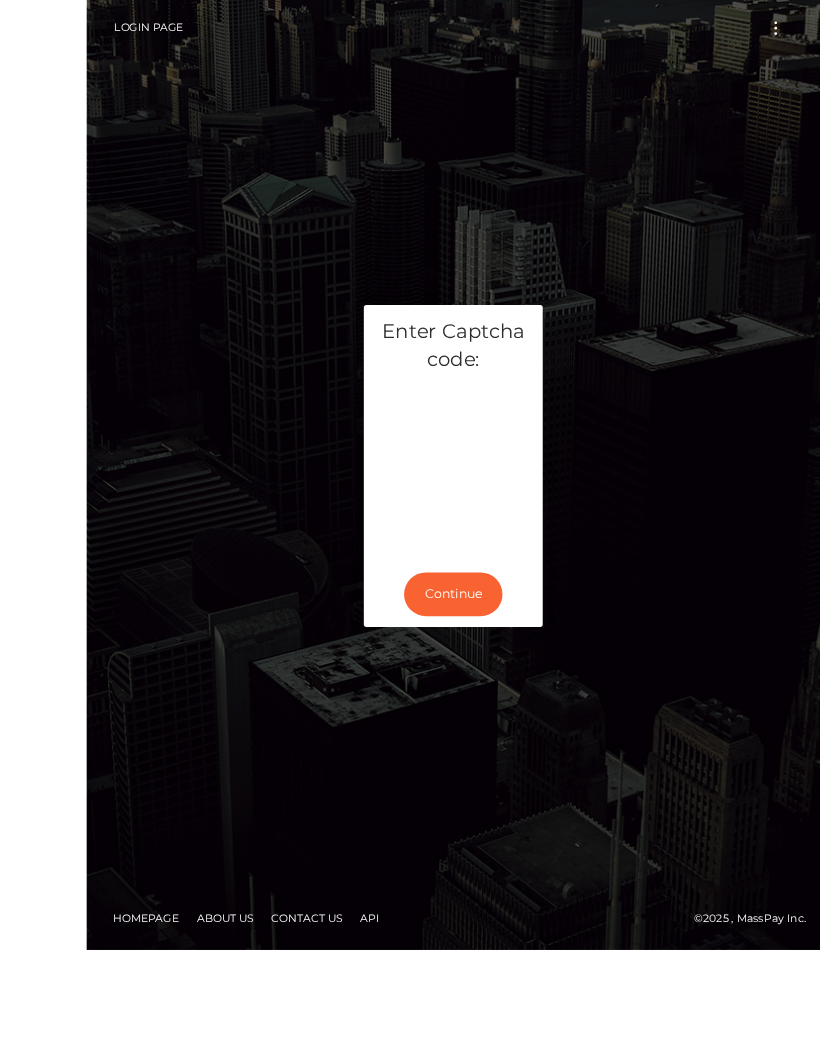 scroll, scrollTop: 0, scrollLeft: 0, axis: both 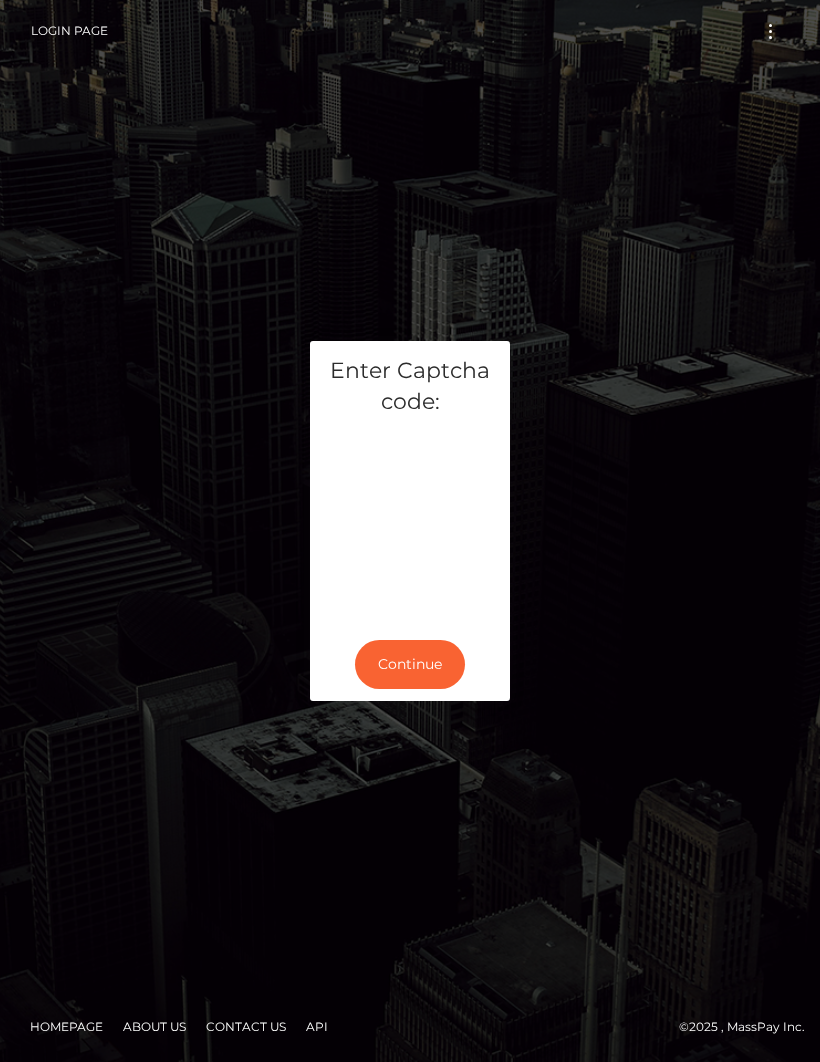 click on "Continue" at bounding box center [410, 664] 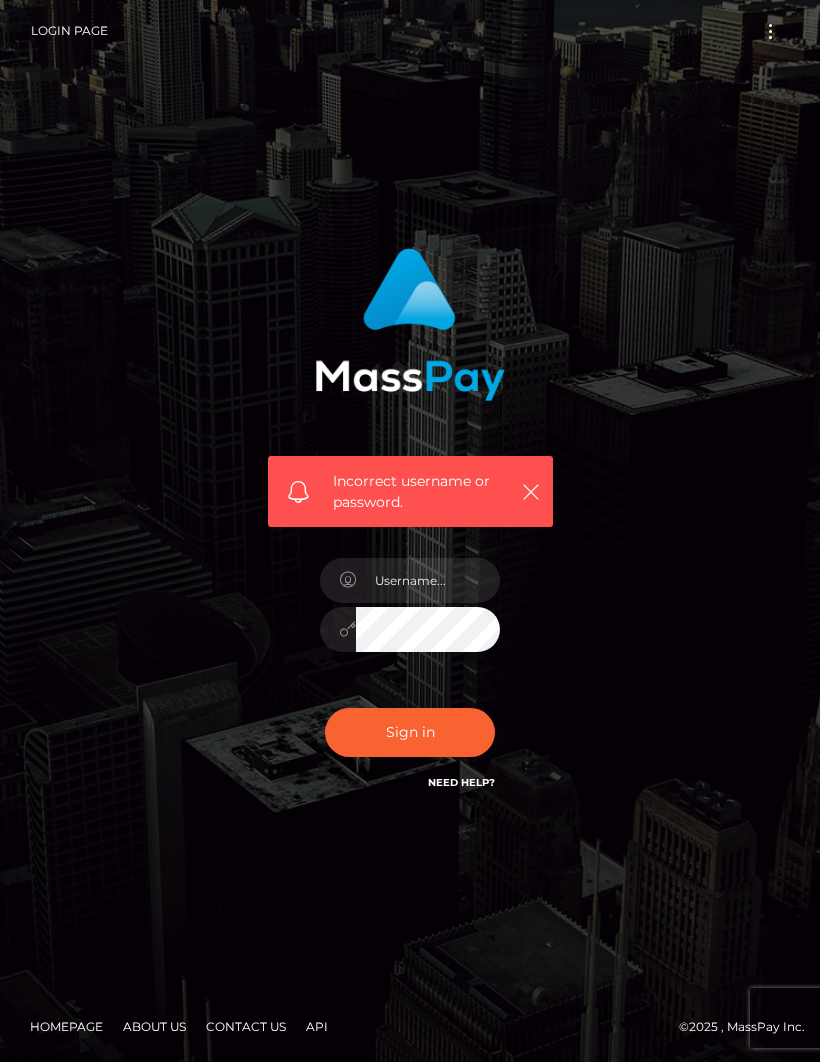 scroll, scrollTop: 0, scrollLeft: 0, axis: both 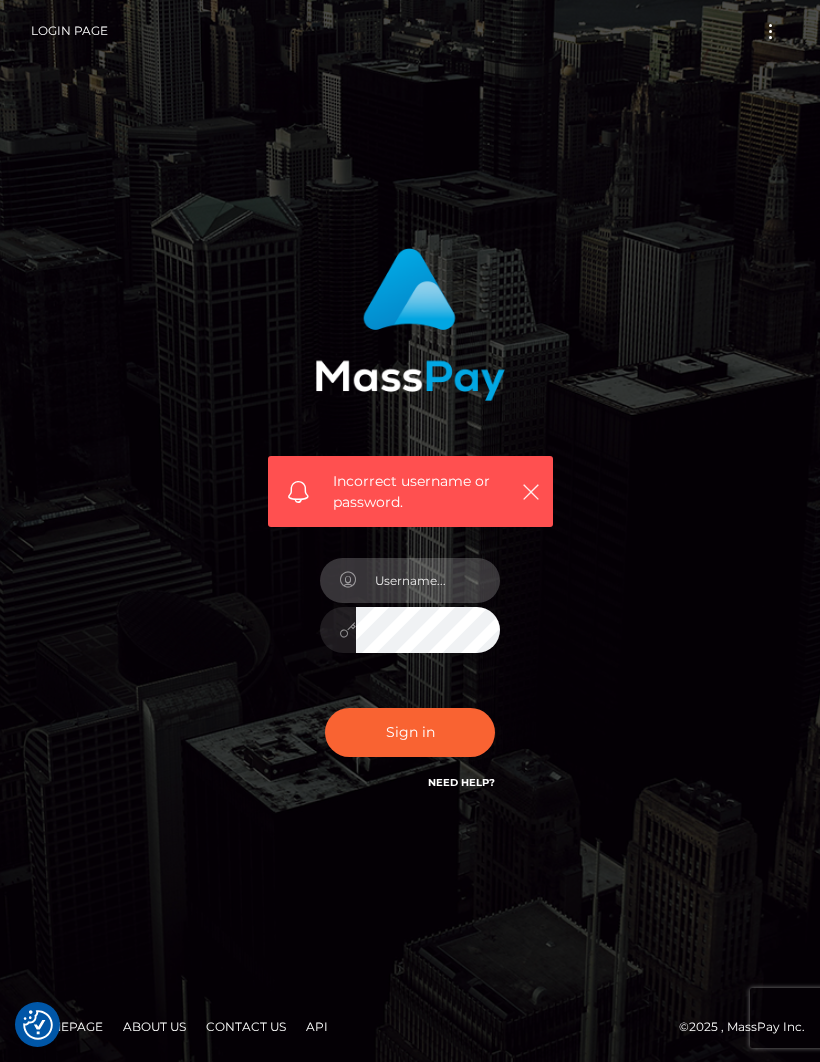 type on "[EMAIL]" 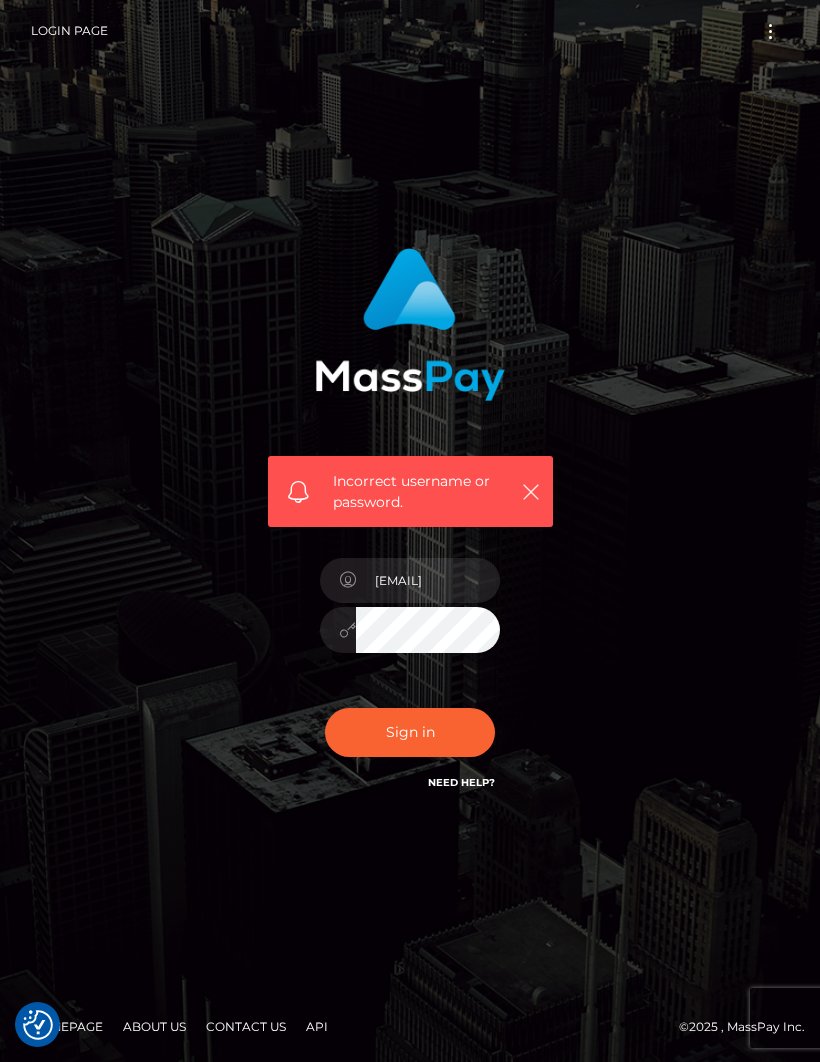 click on "Sign in" at bounding box center (410, 732) 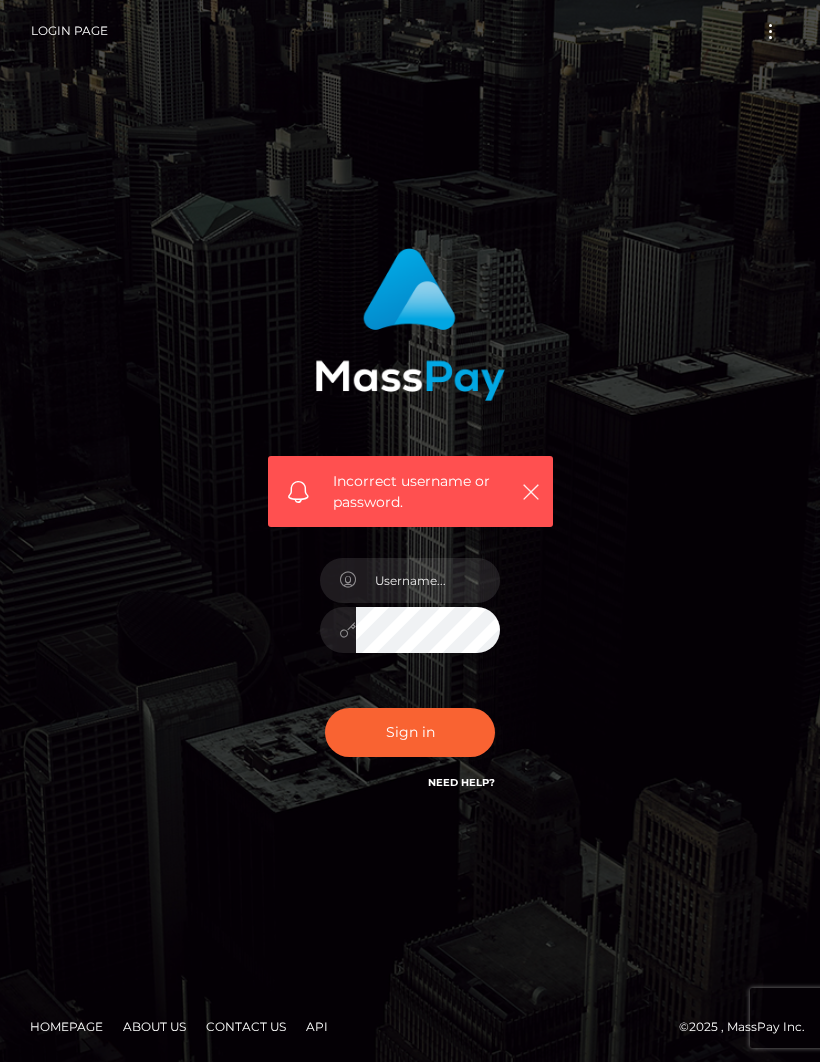 scroll, scrollTop: 0, scrollLeft: 0, axis: both 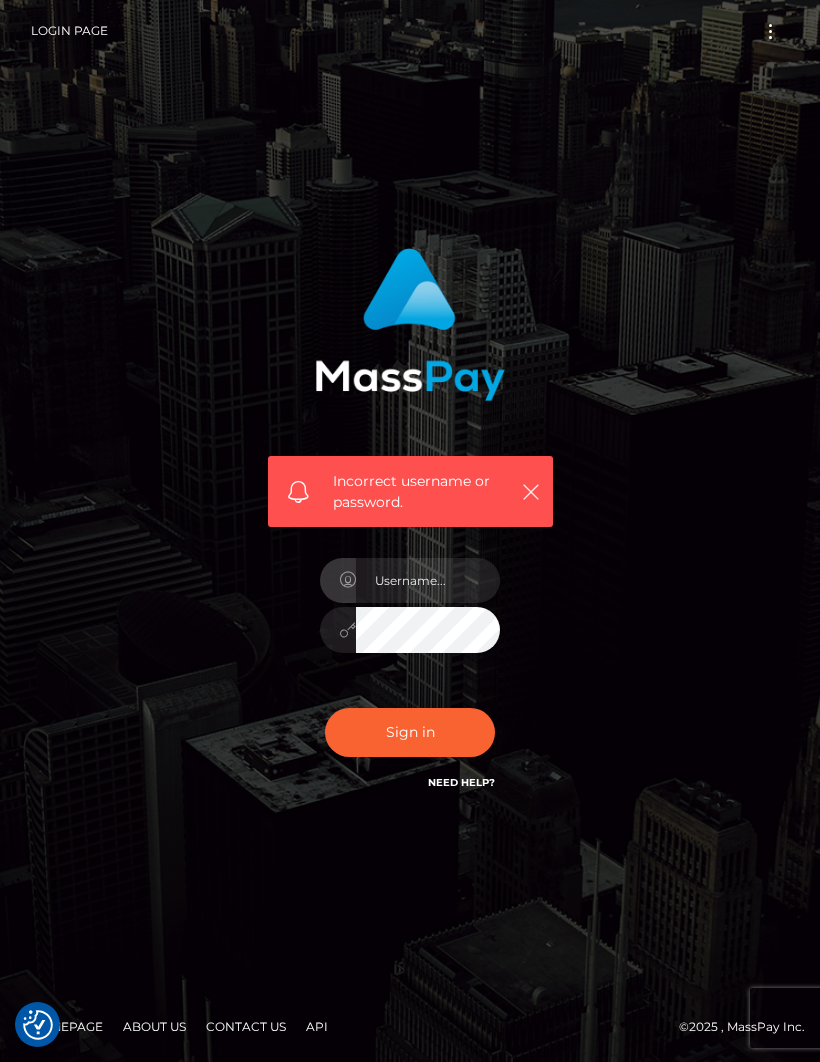 click on "Incorrect username or password." at bounding box center (410, 531) 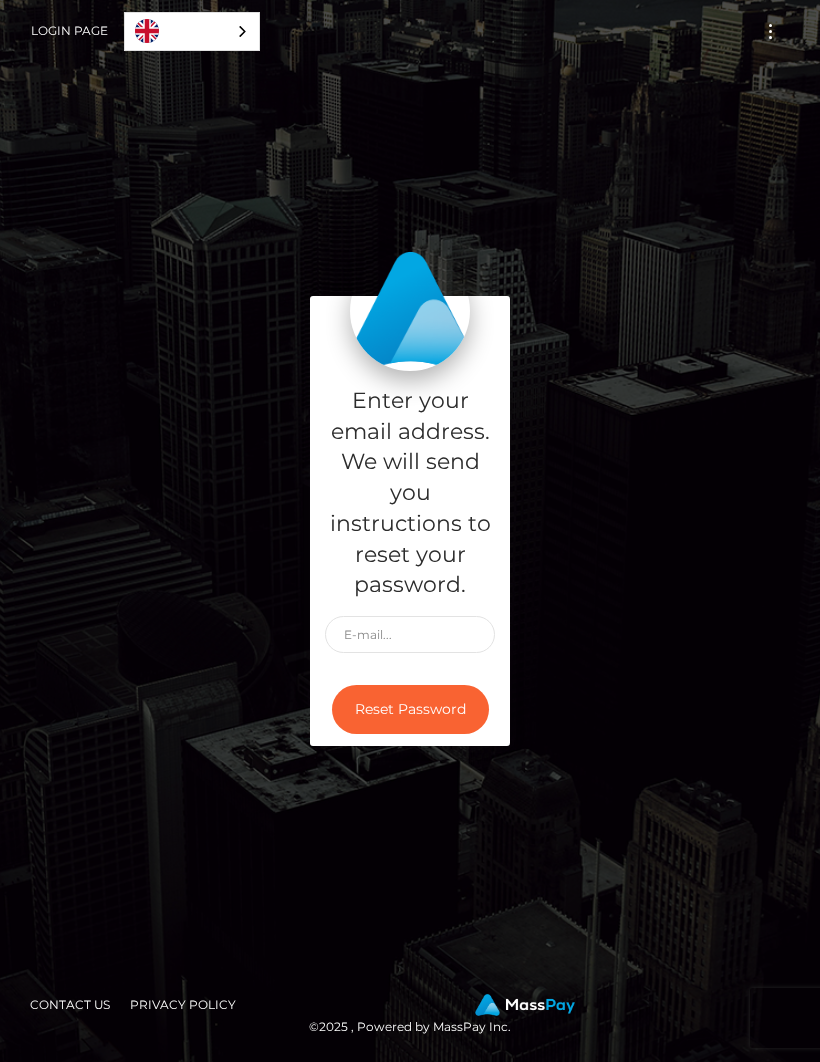 scroll, scrollTop: 319, scrollLeft: 0, axis: vertical 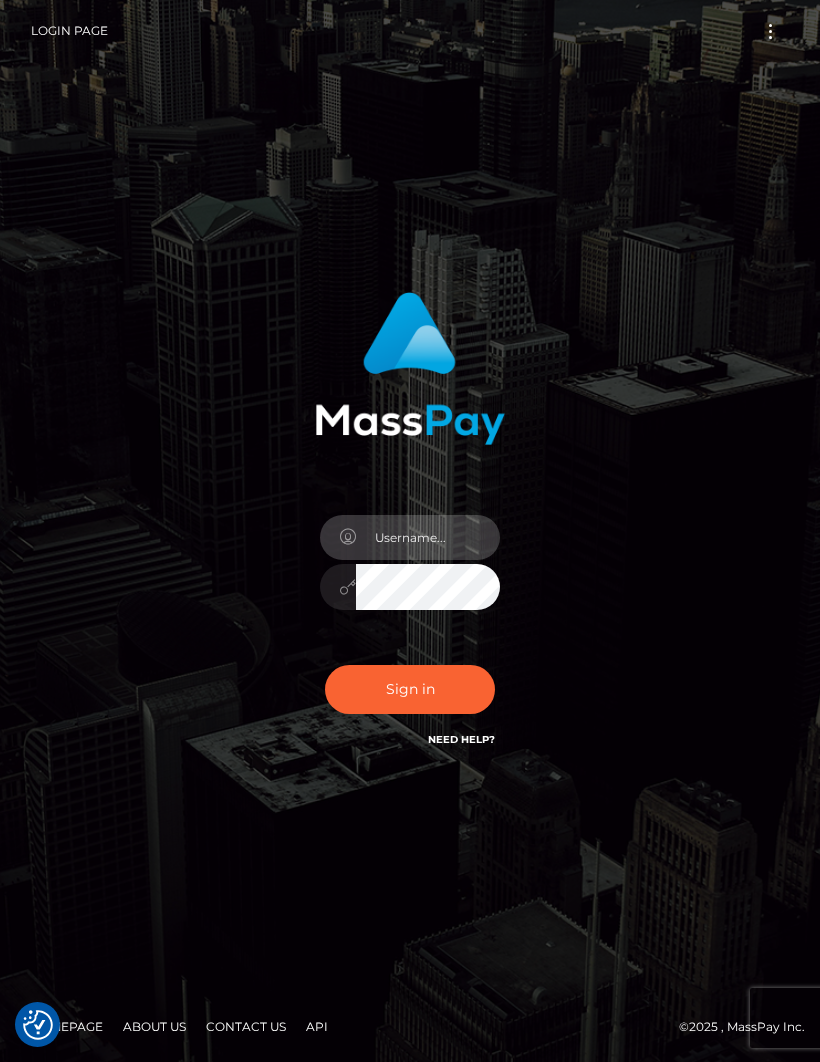 type on "[EMAIL]" 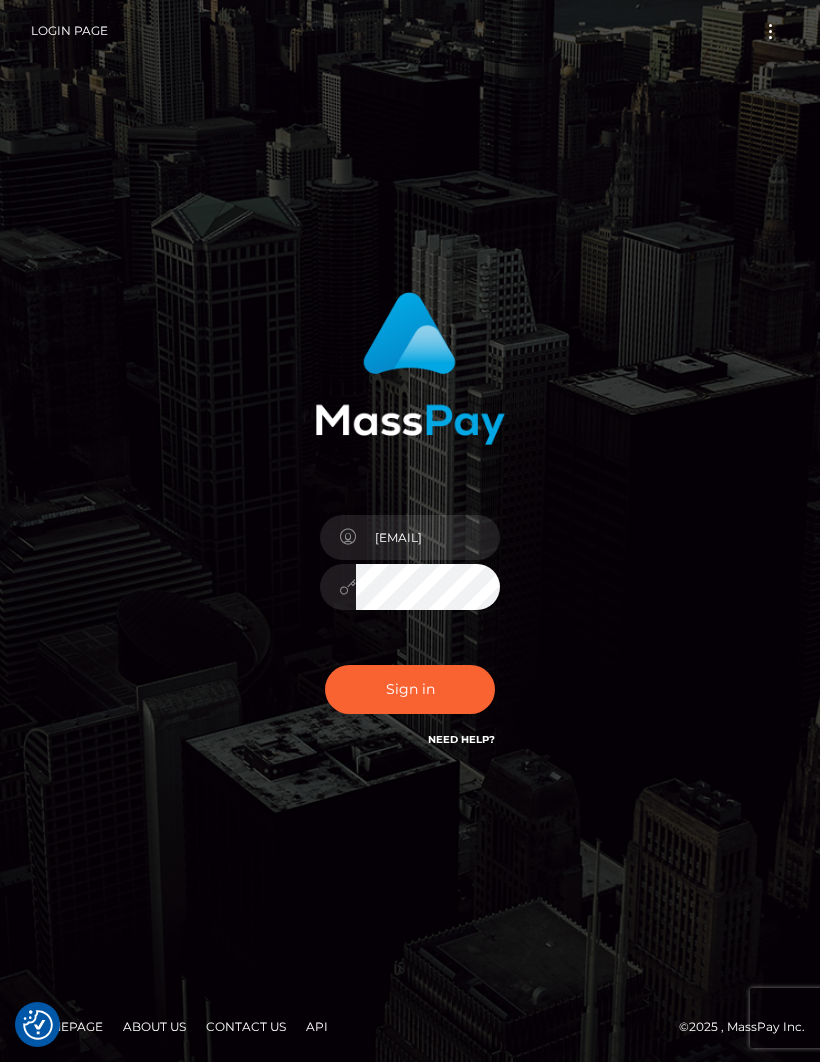 click on "Sign in" at bounding box center (410, 689) 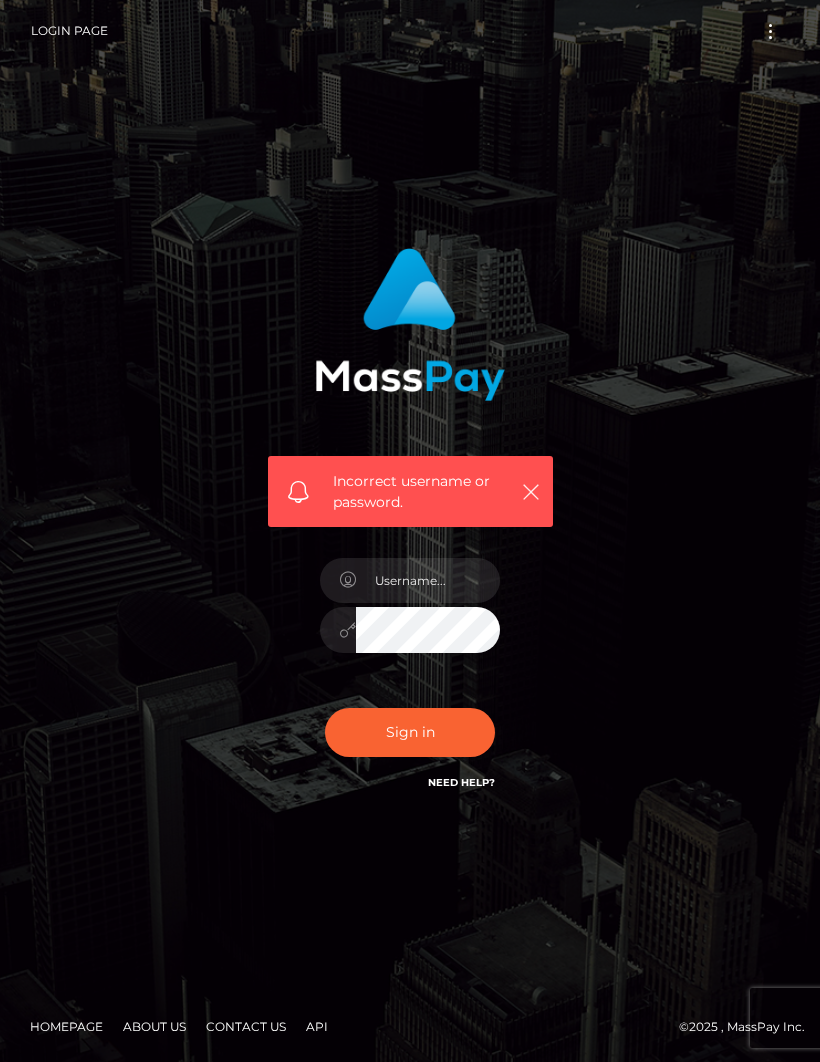 scroll, scrollTop: 0, scrollLeft: 0, axis: both 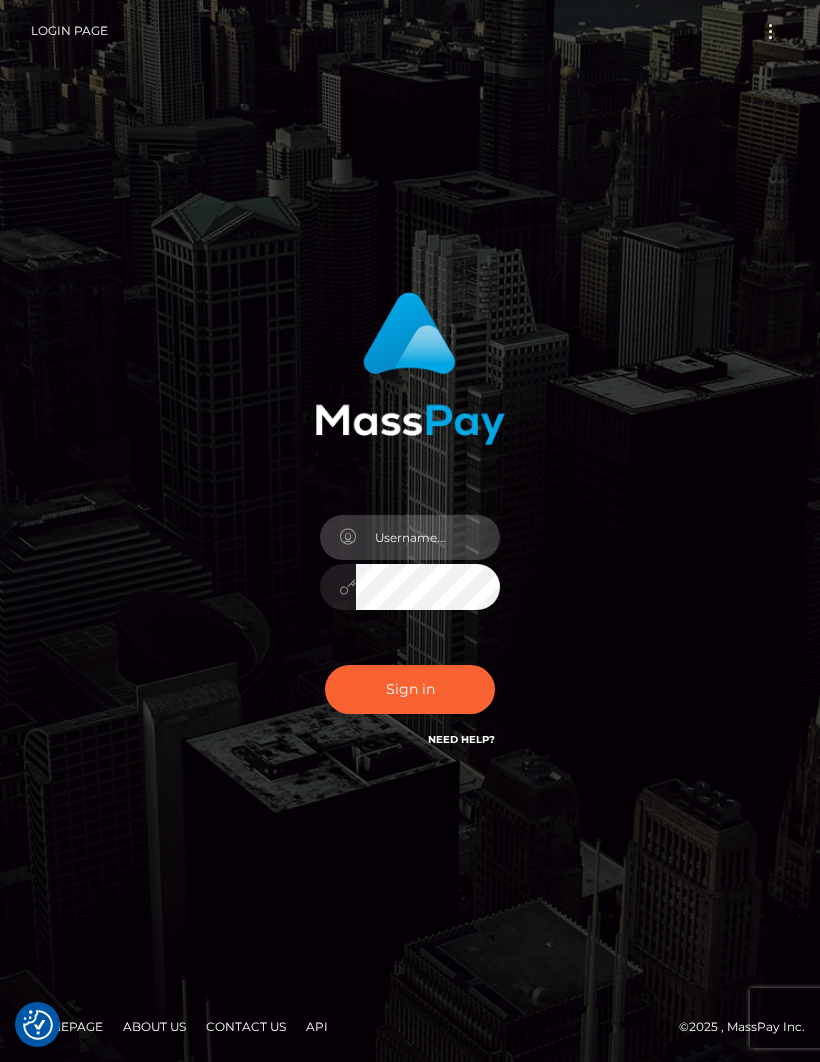 click at bounding box center [428, 537] 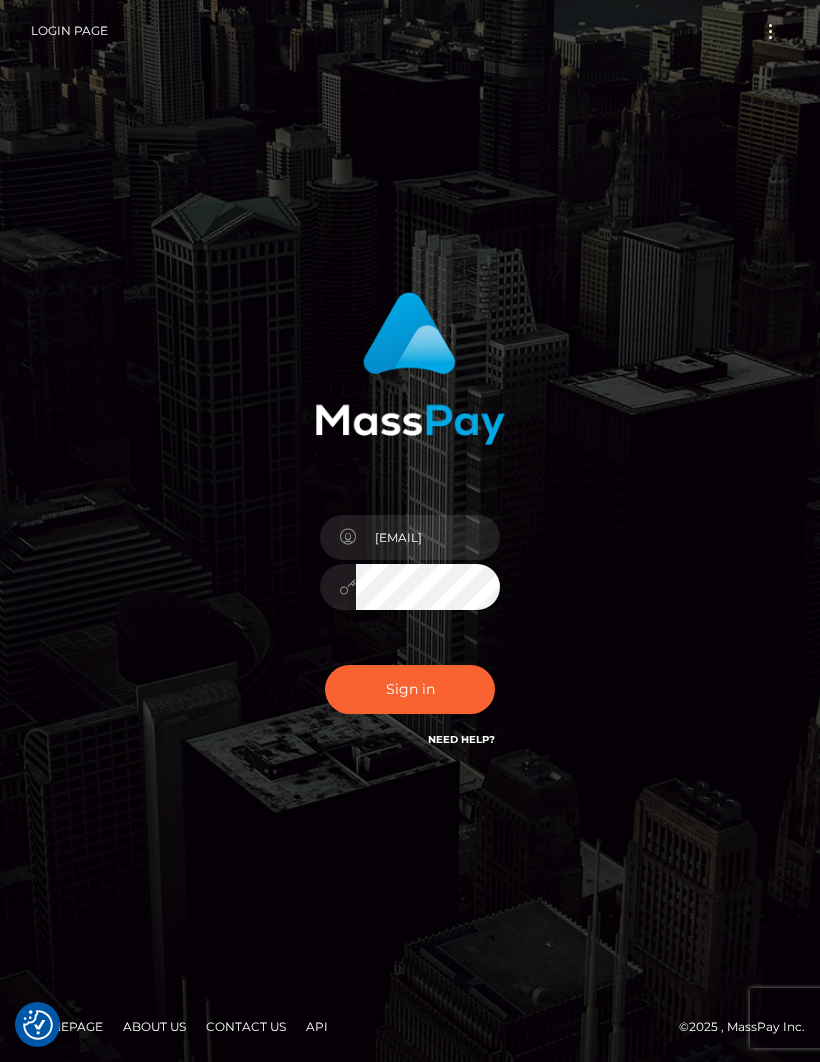 click on "Sign in" at bounding box center [410, 689] 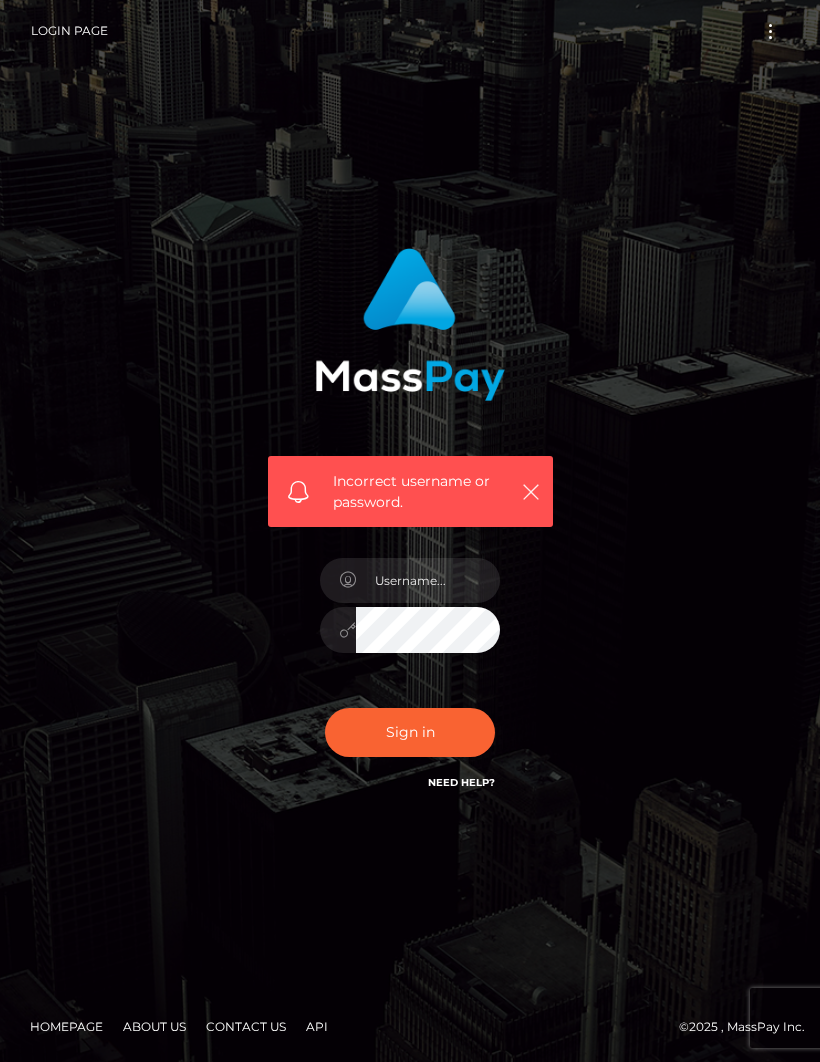 scroll, scrollTop: 0, scrollLeft: 0, axis: both 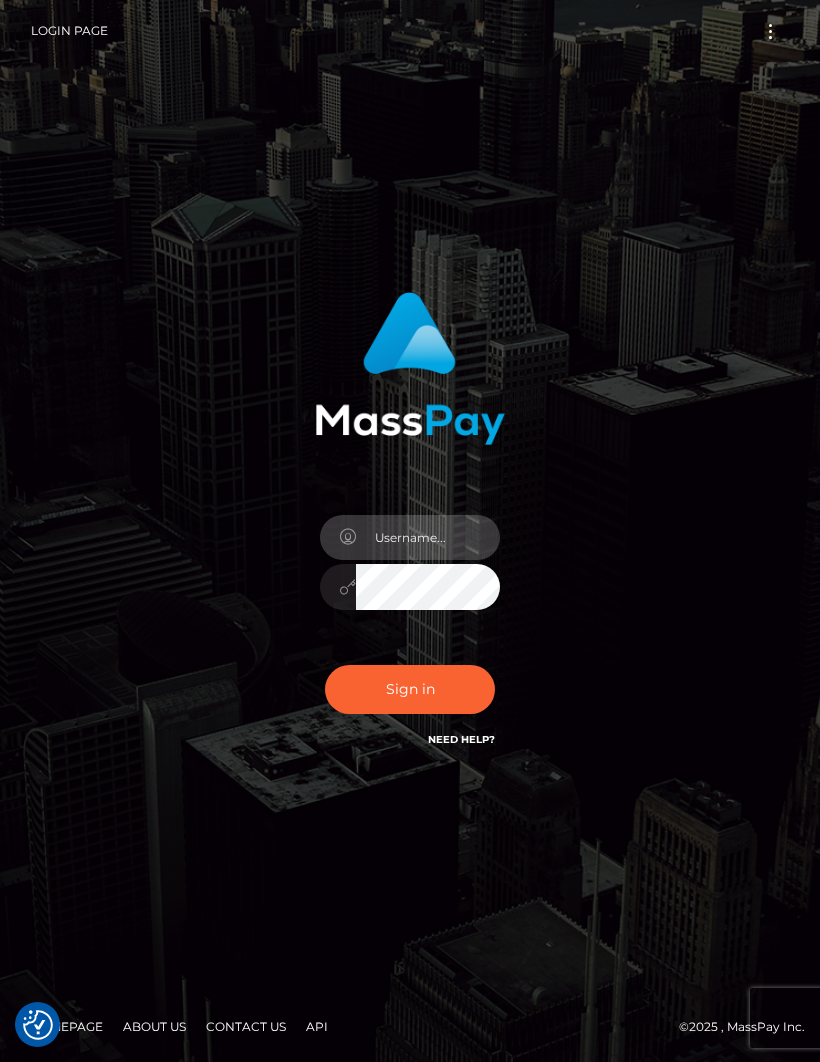 type on "[USERNAME]@example.com" 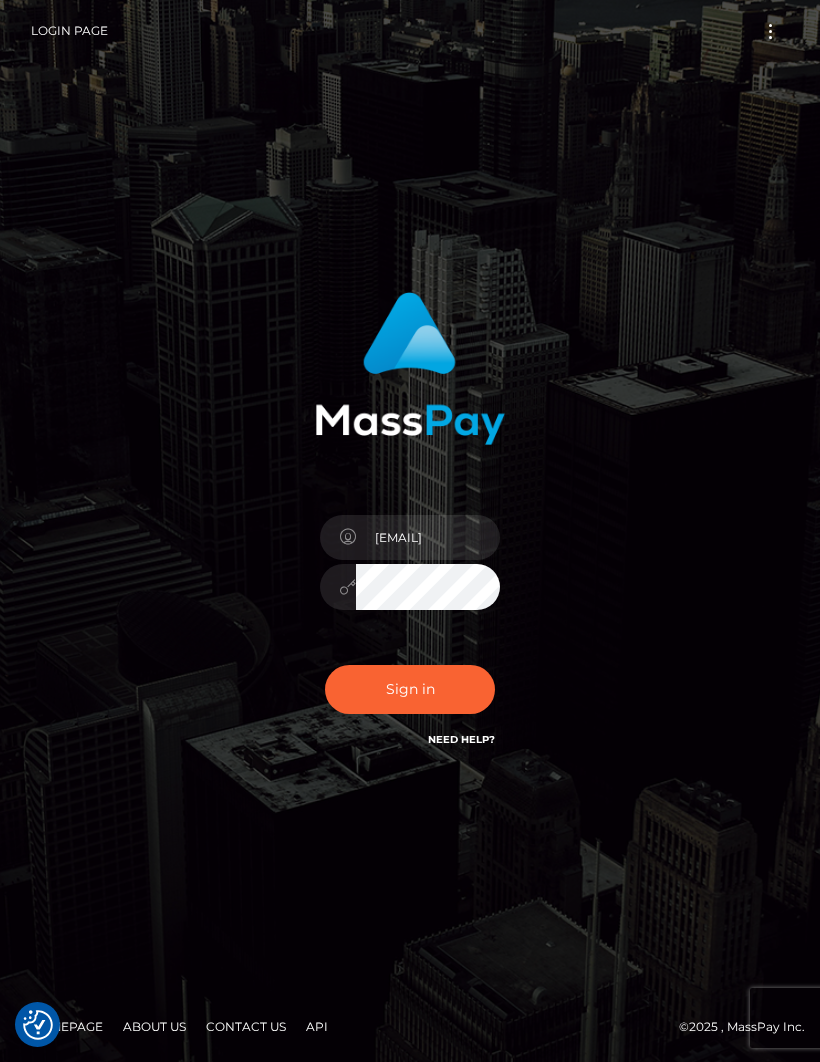 click on "Sign in" at bounding box center [410, 689] 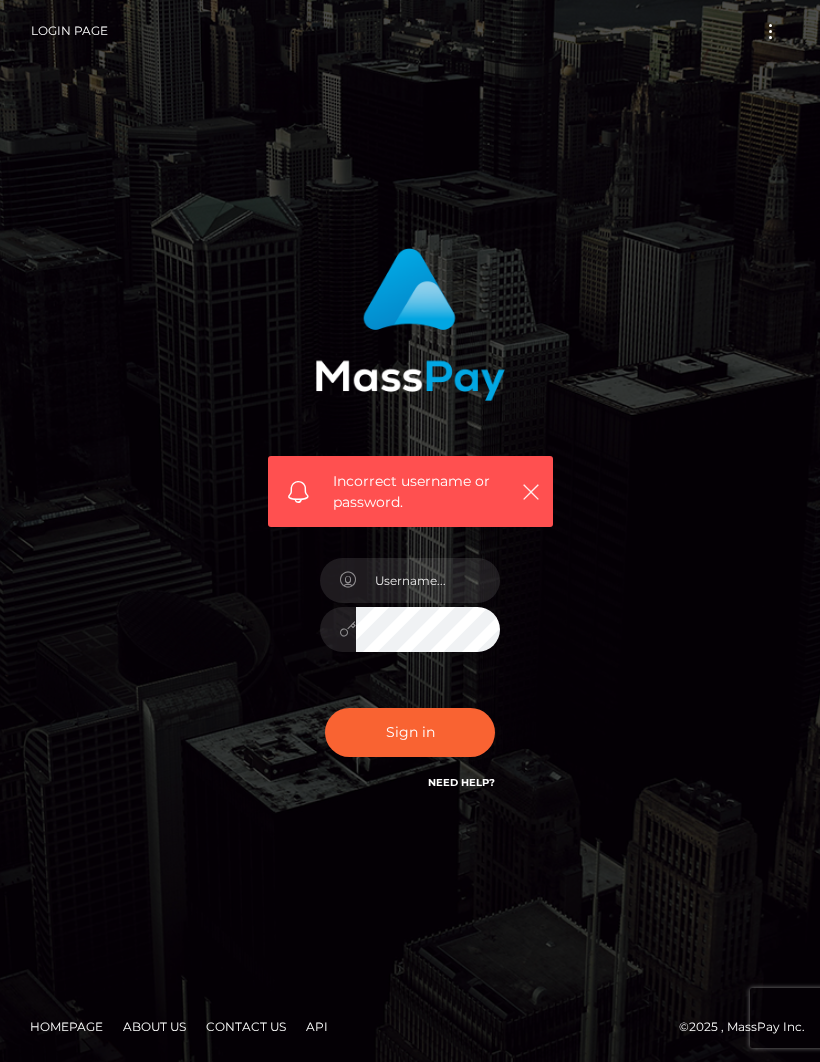 scroll, scrollTop: 0, scrollLeft: 0, axis: both 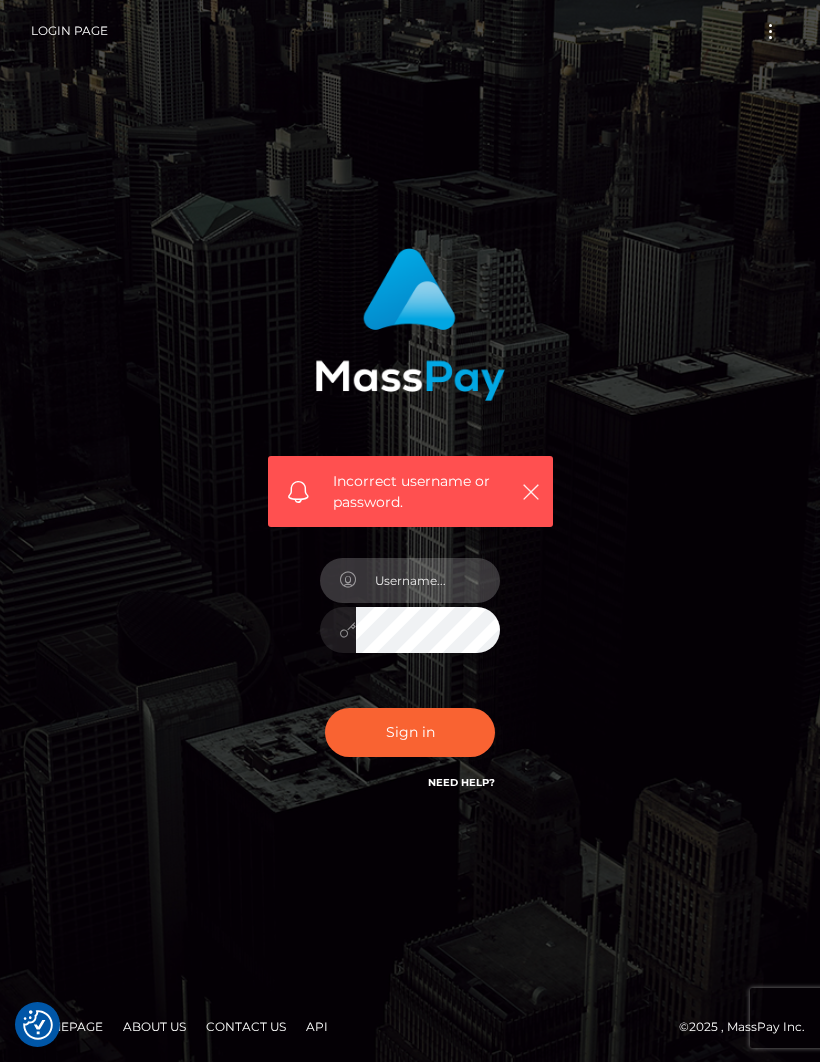 click at bounding box center [428, 580] 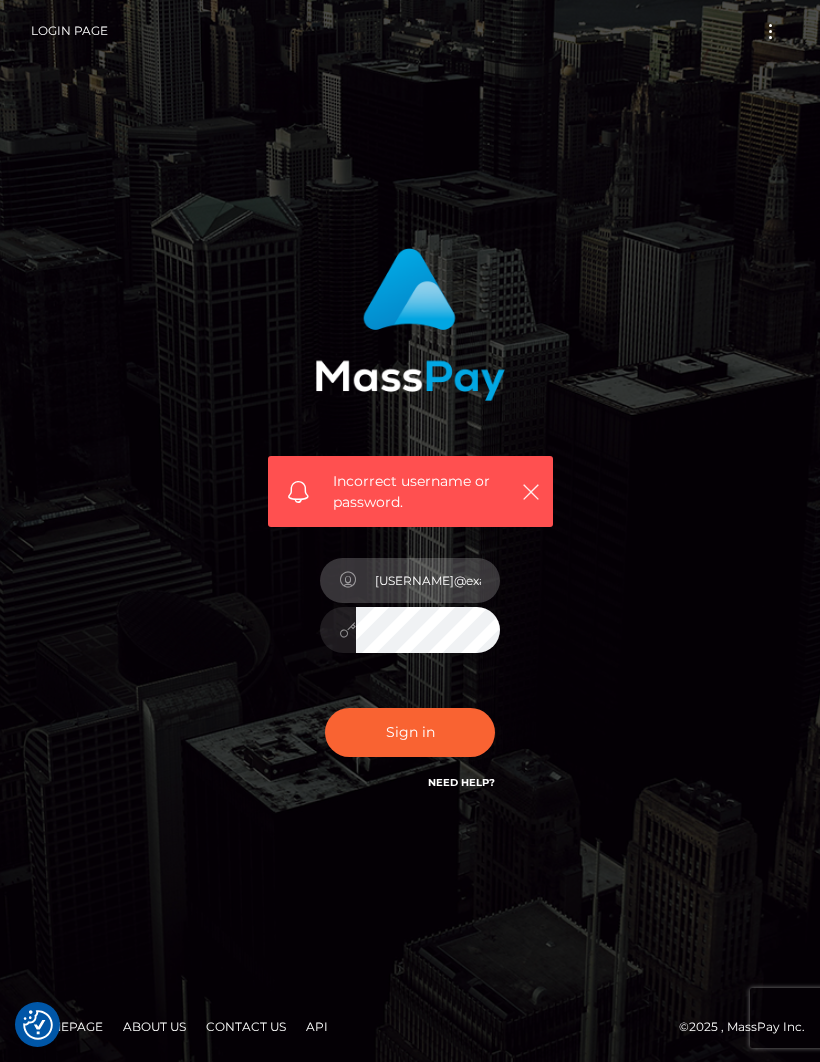 type on "gialoren@hotmail.com" 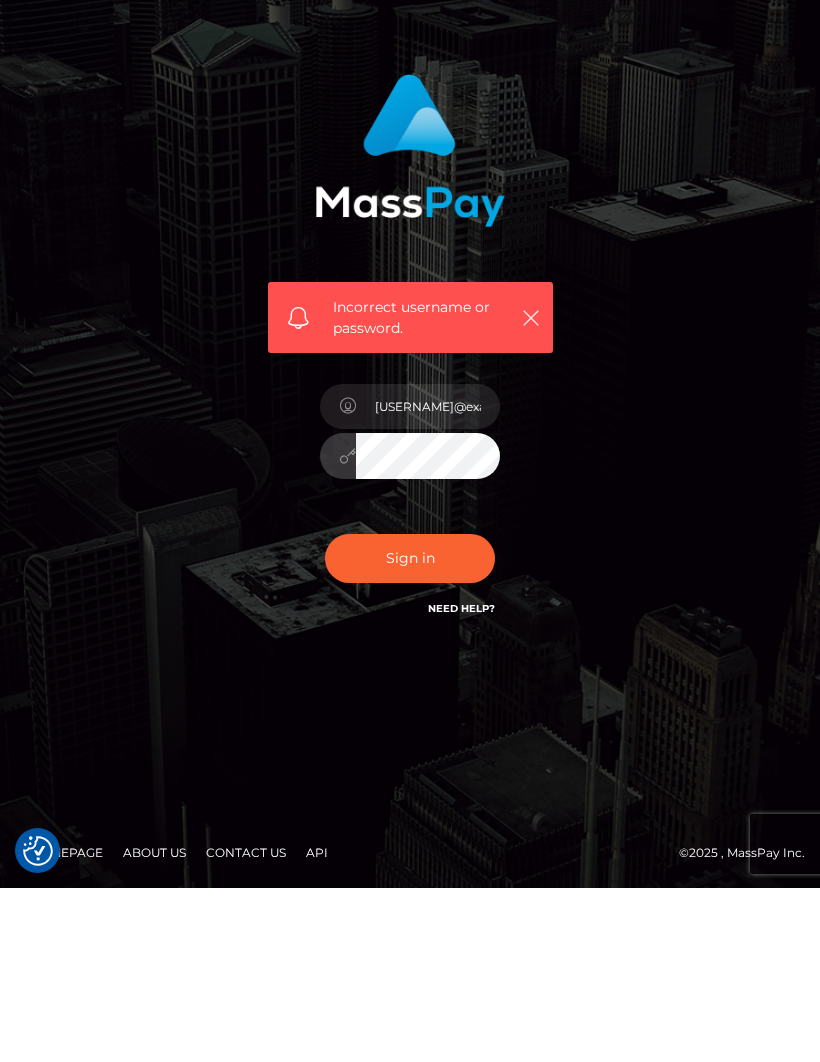 click on "Sign in" at bounding box center [410, 732] 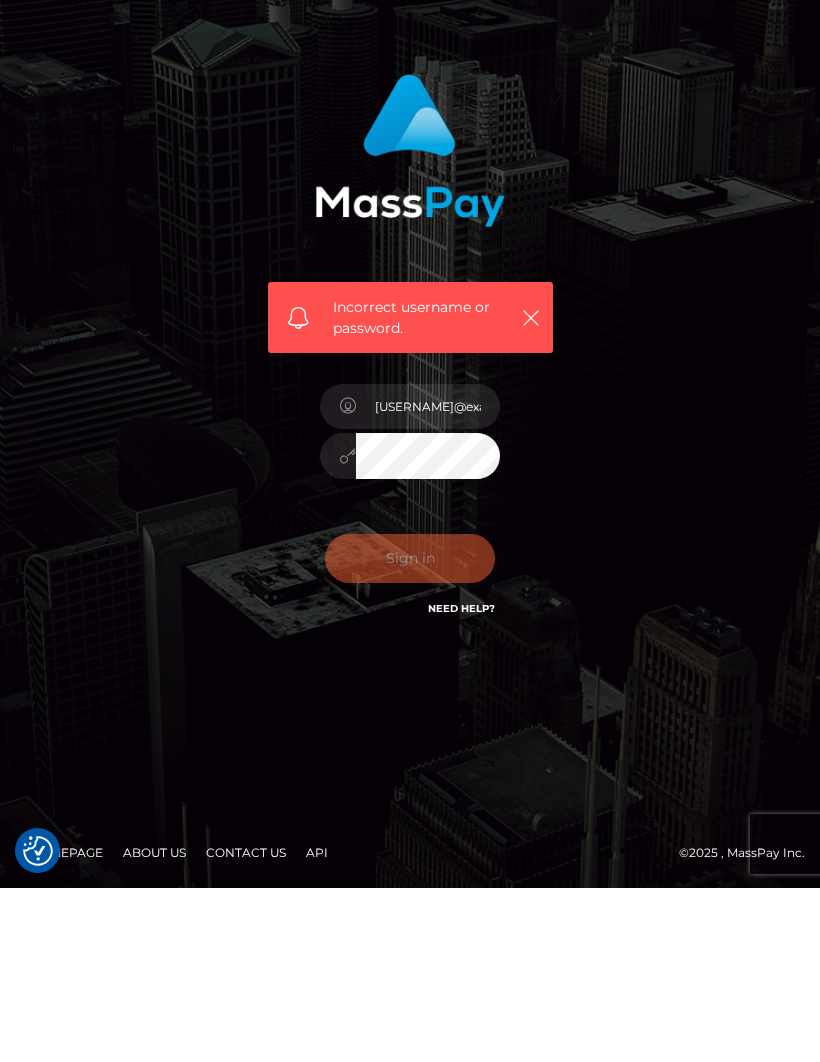 scroll, scrollTop: 69, scrollLeft: 0, axis: vertical 